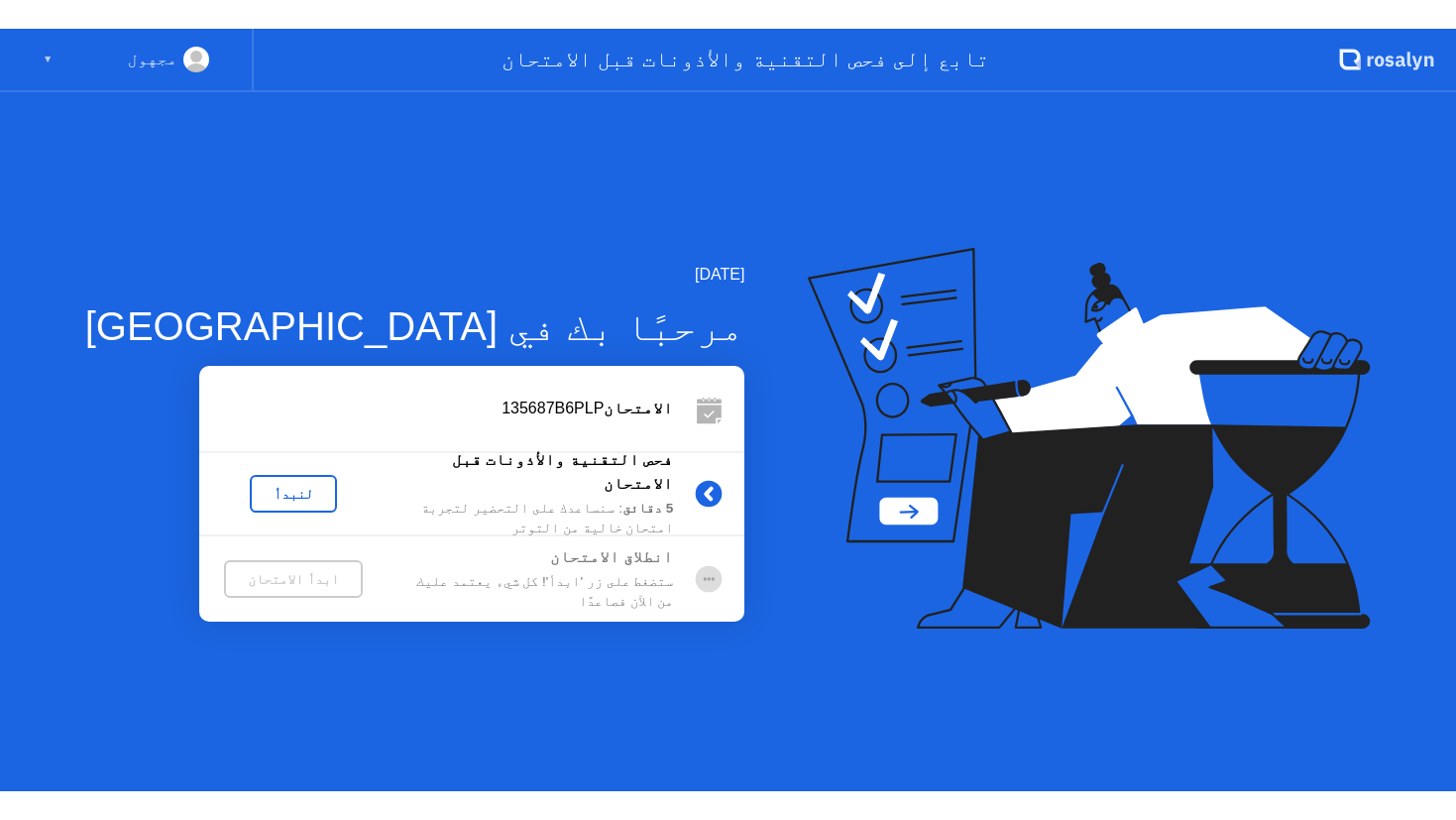 scroll, scrollTop: 0, scrollLeft: 0, axis: both 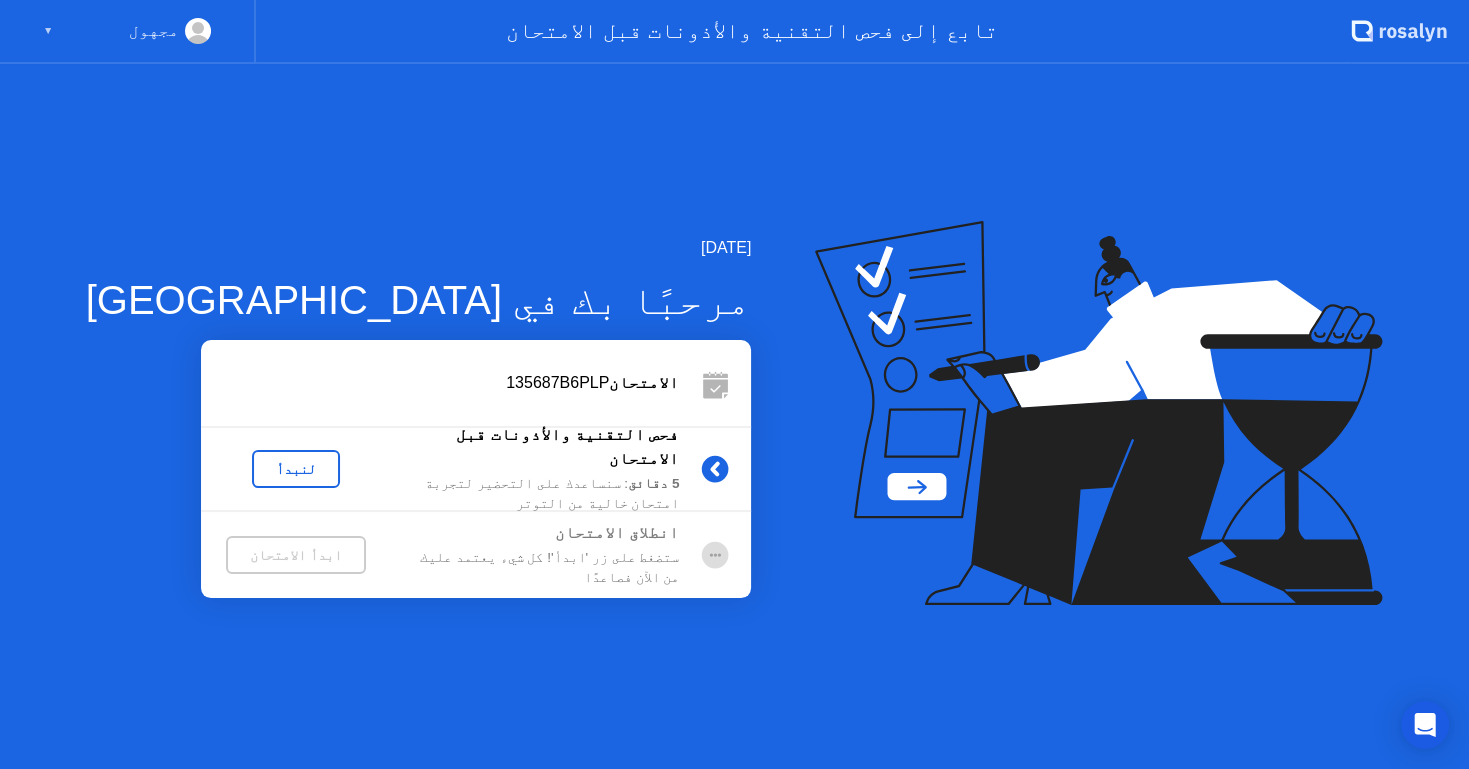 click on "لنبدأ" 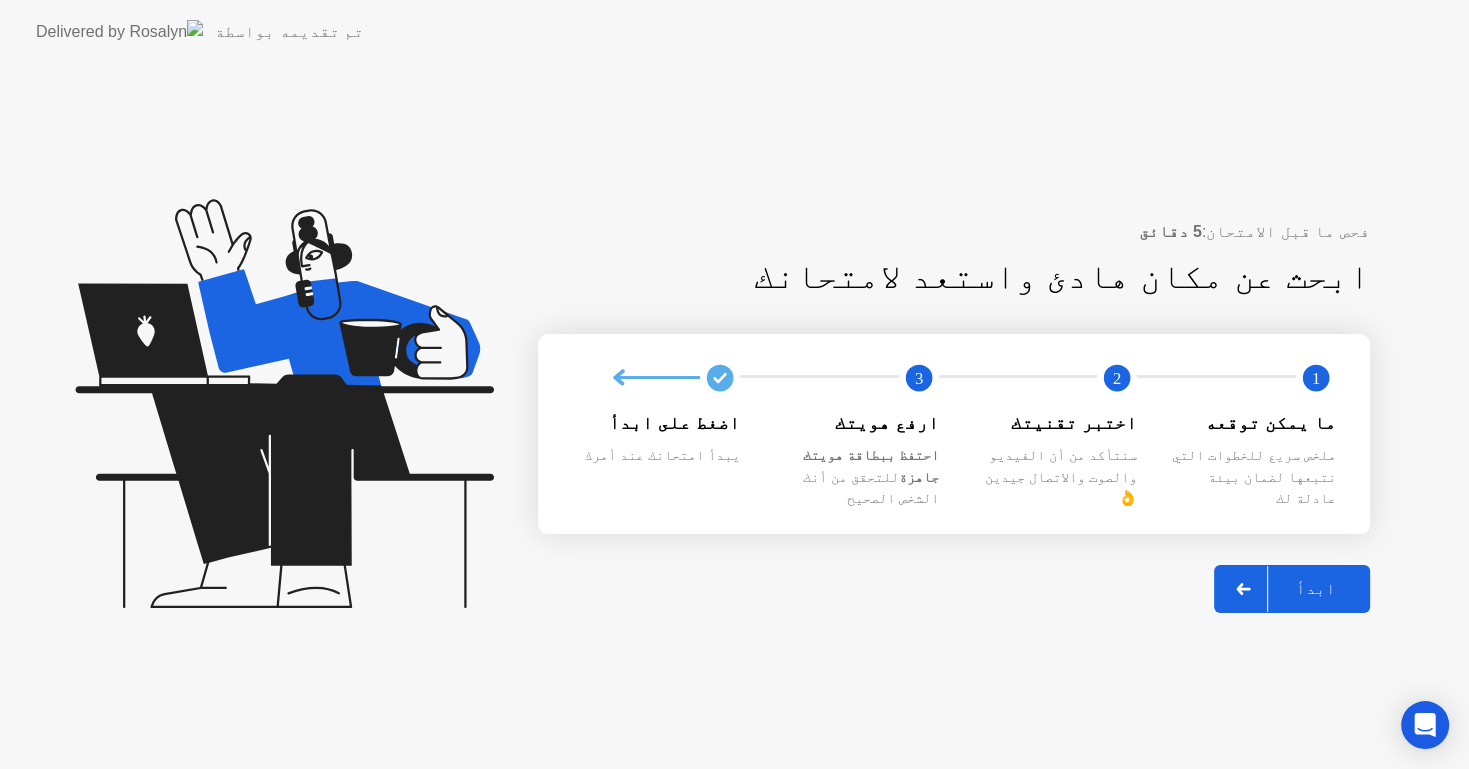 click 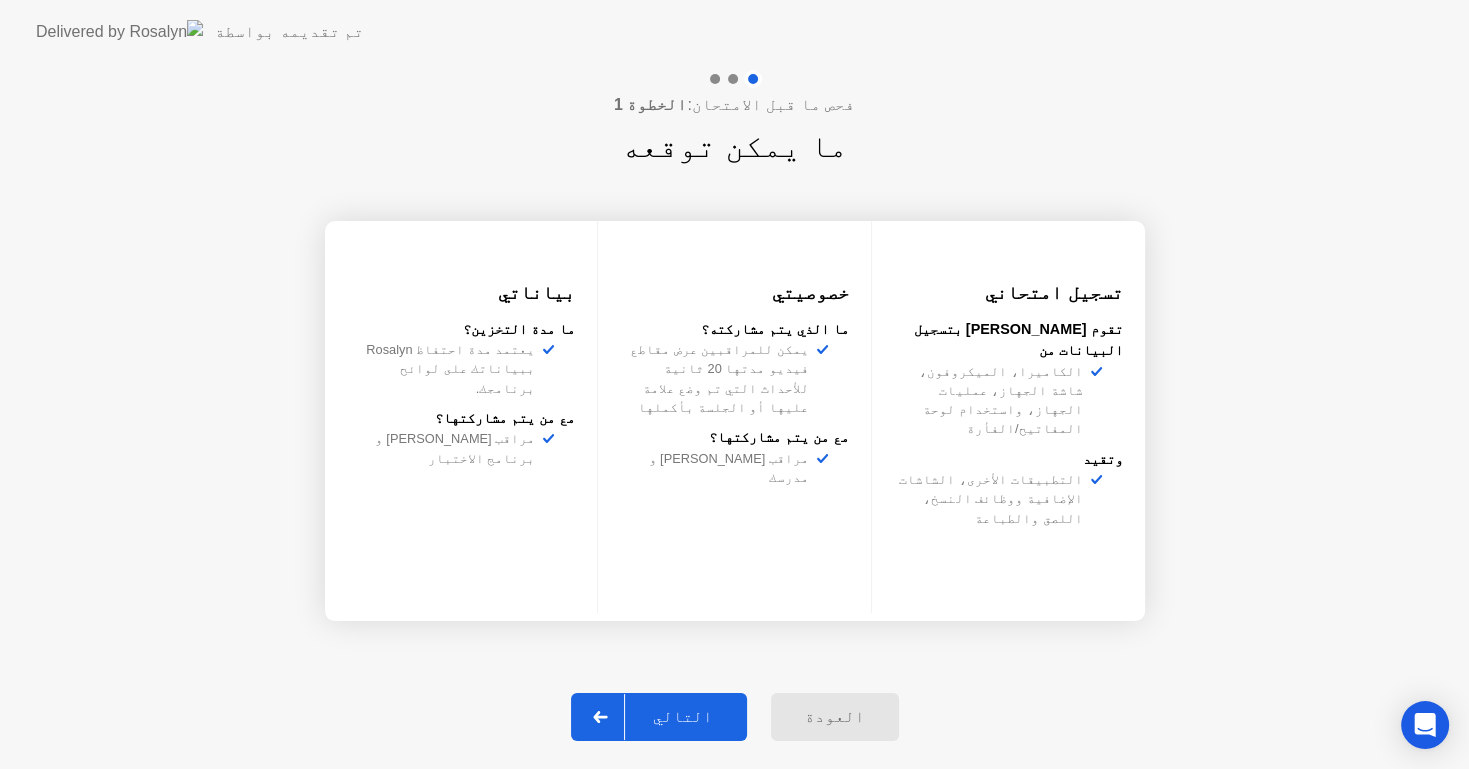 click on "التالي" 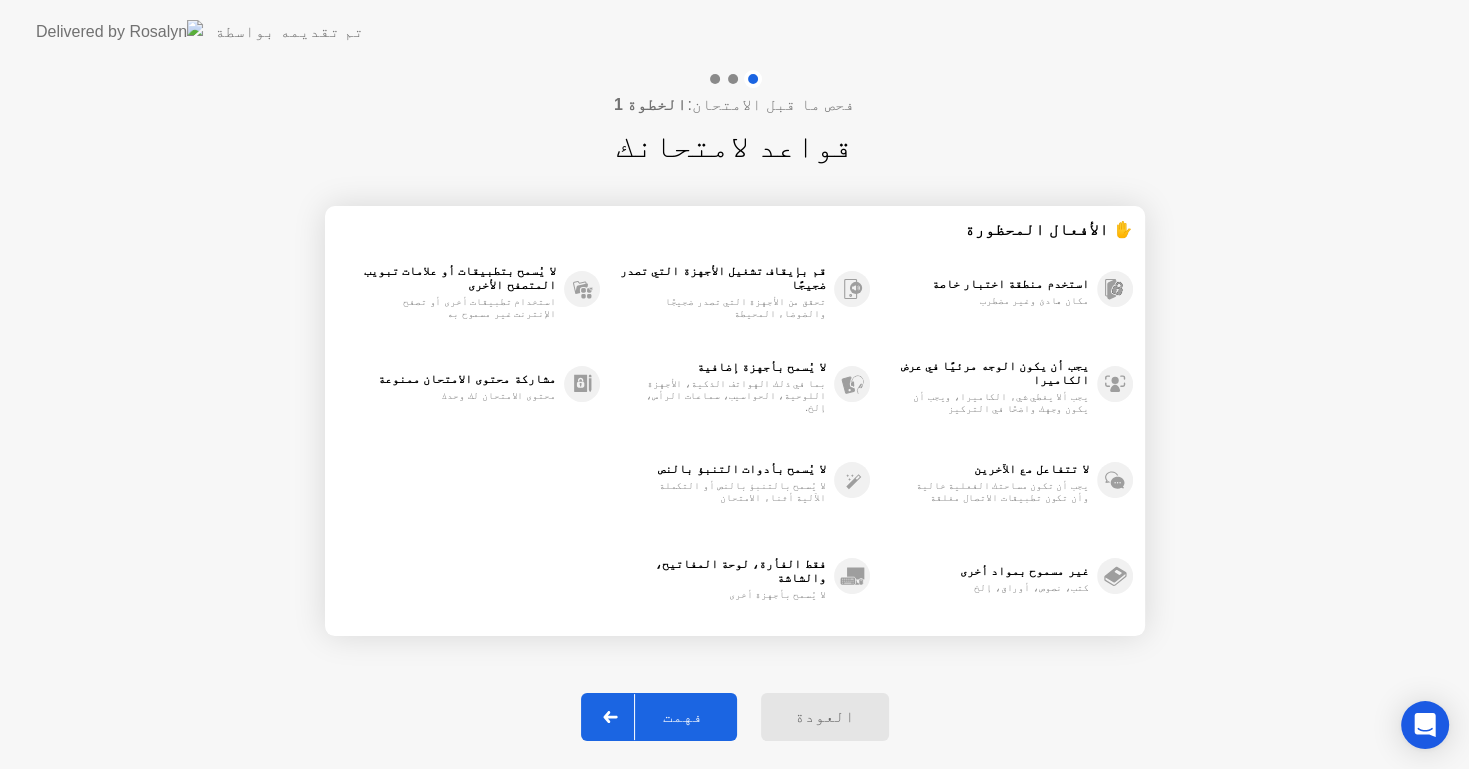 click on "فهمت" 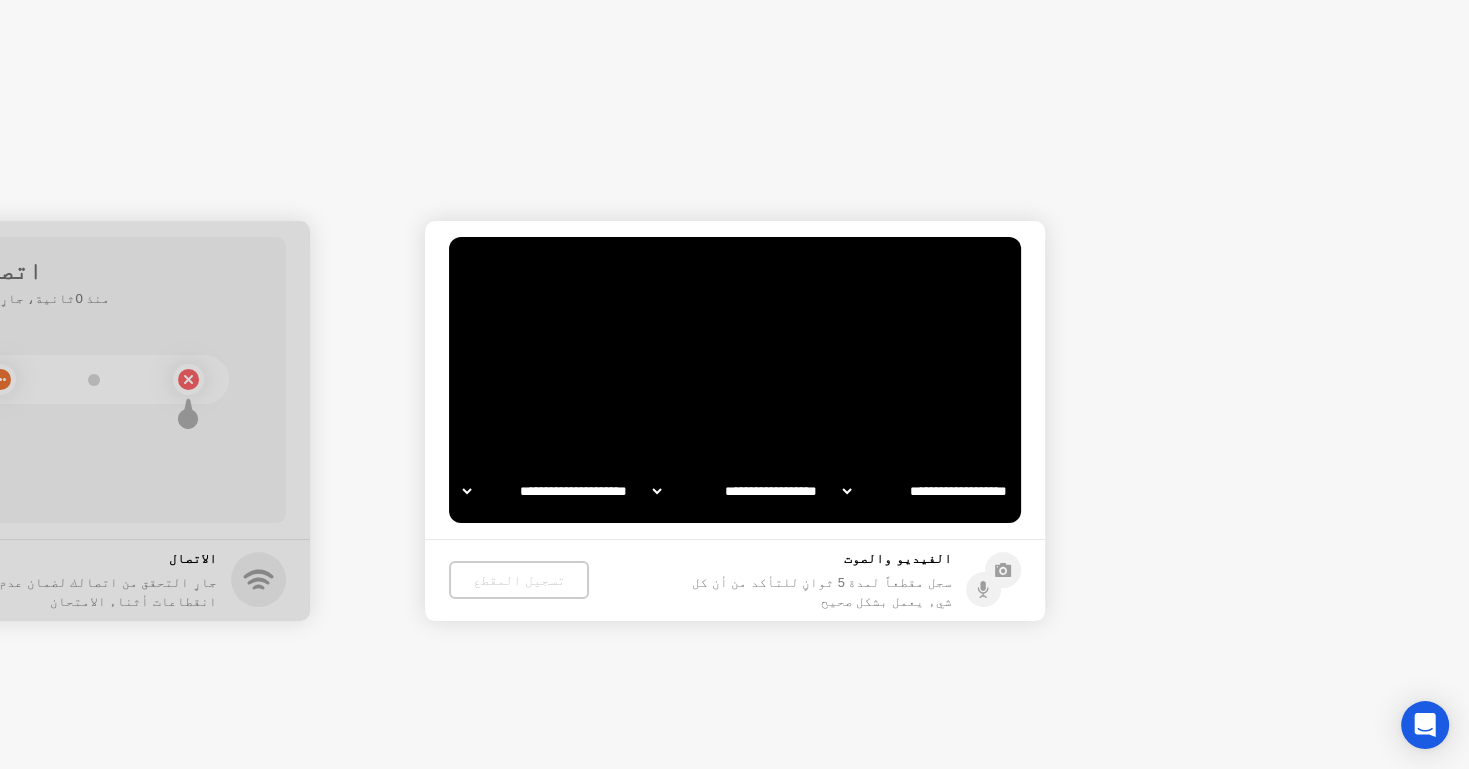 select on "**********" 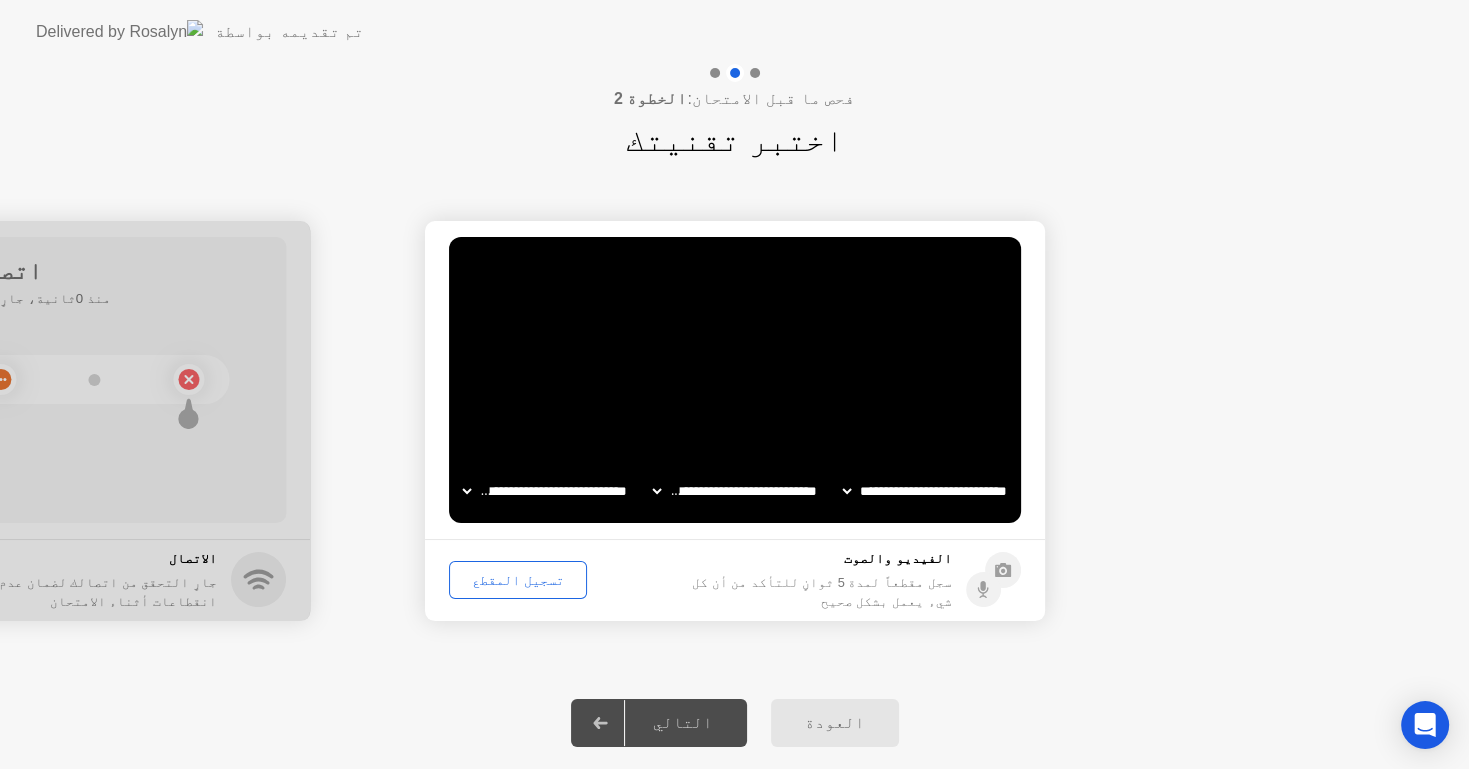 click on "تسجيل المقطع" 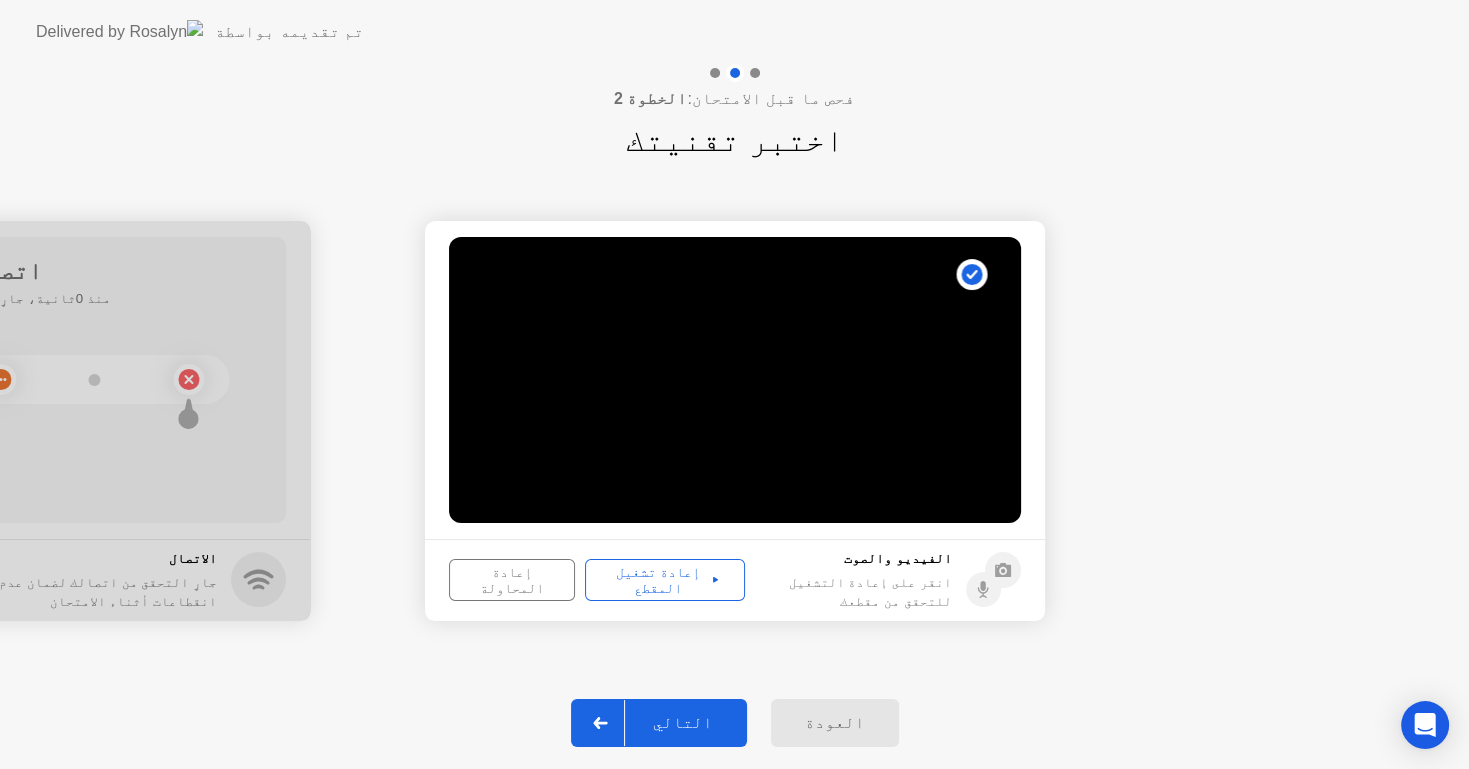 click on "إعادة تشغيل المقطع" 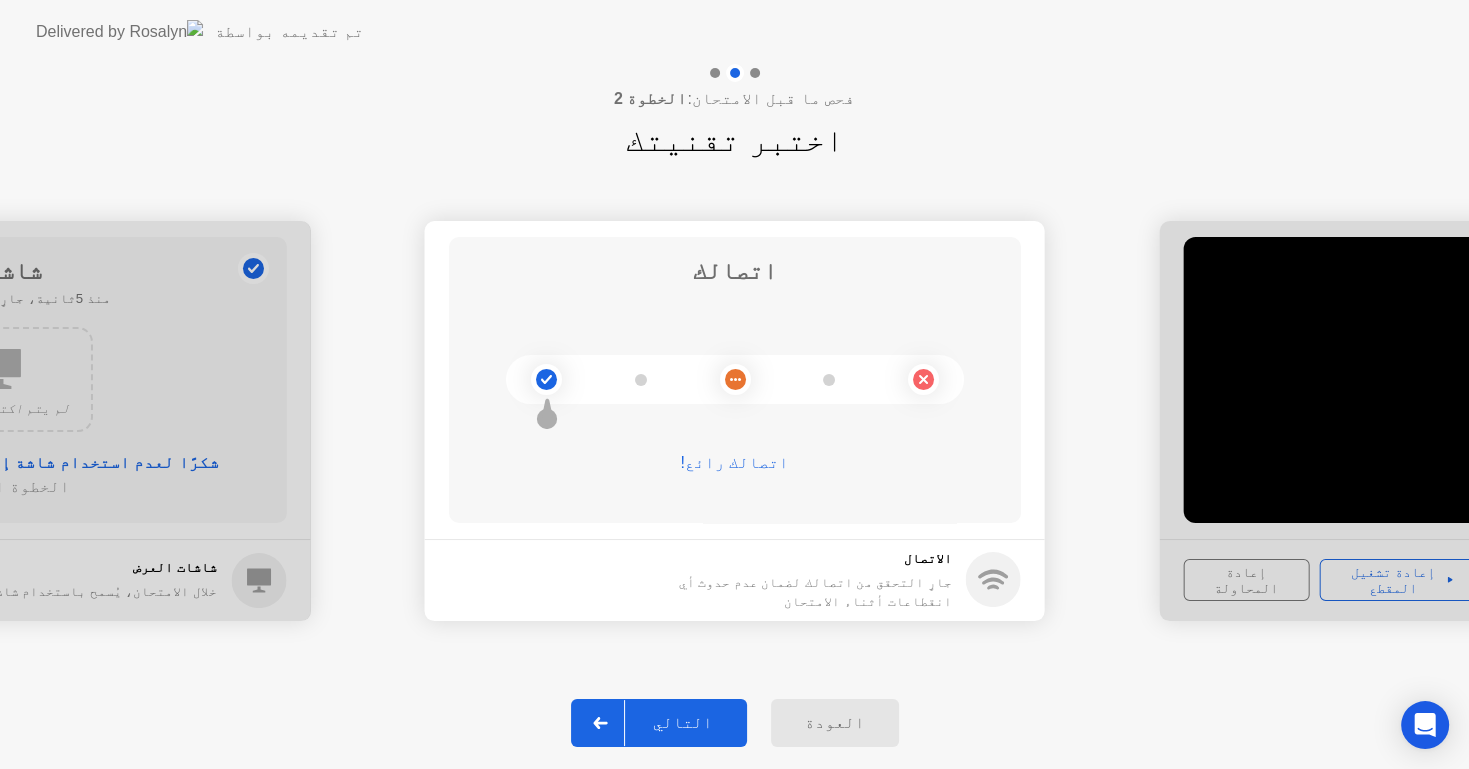 click on "التالي" 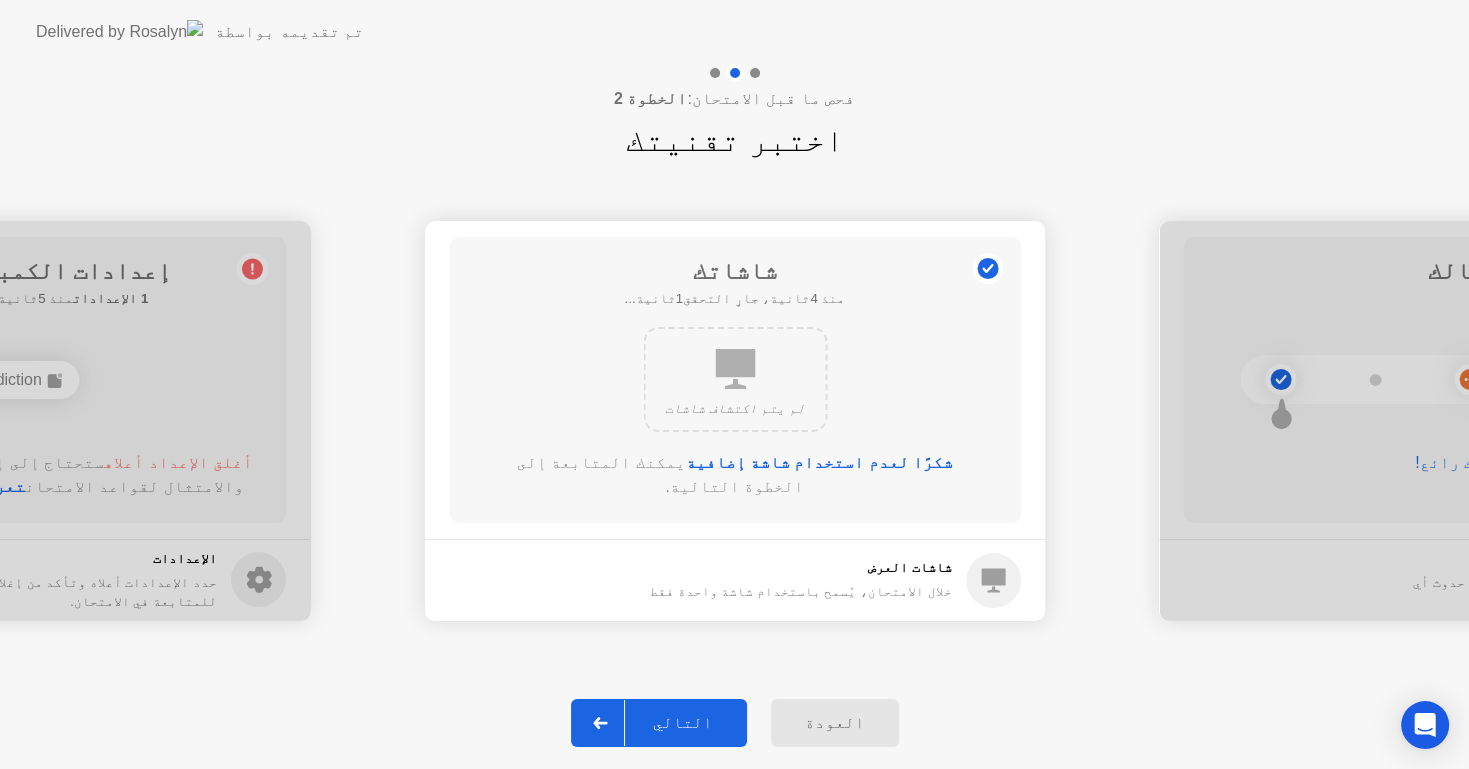 click on "التالي" 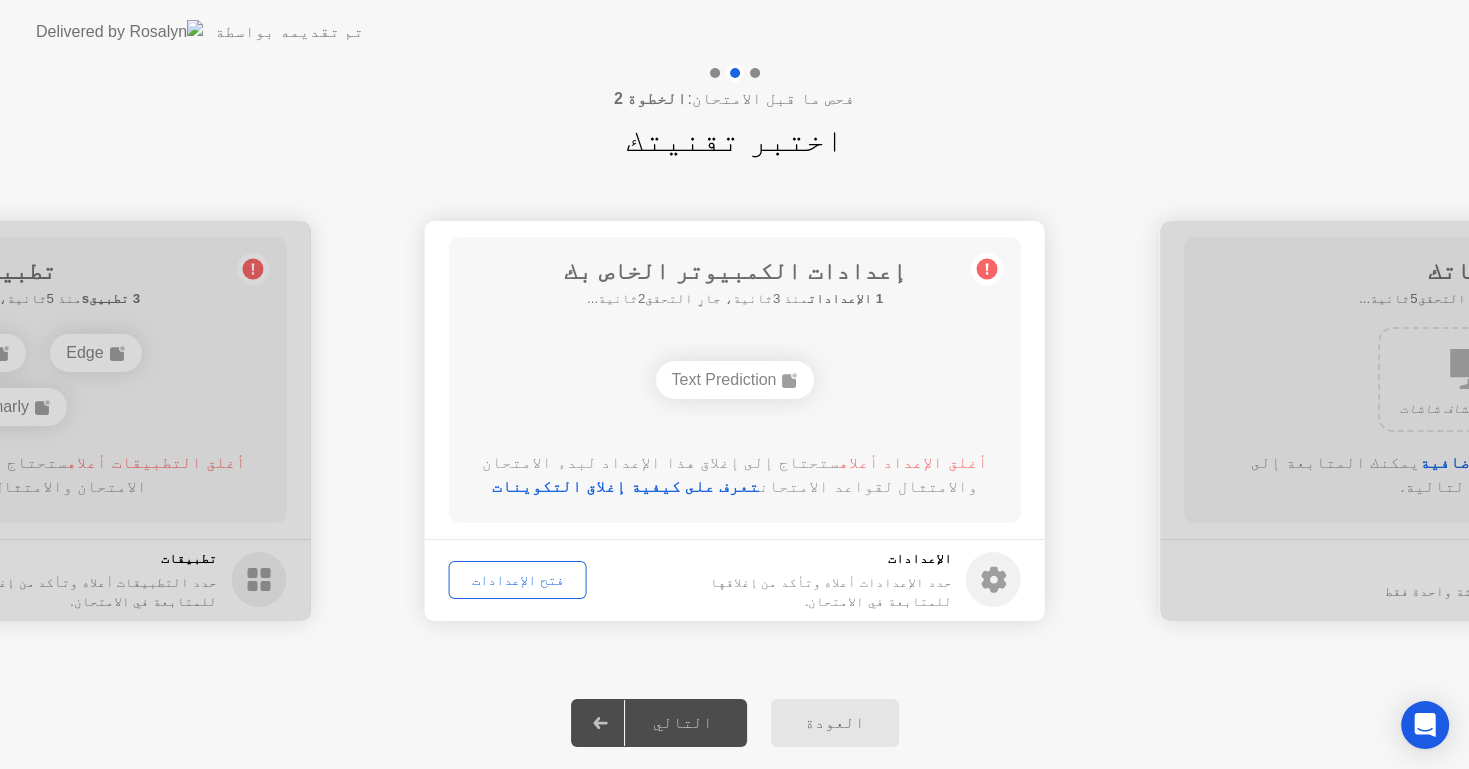click on "التالي" 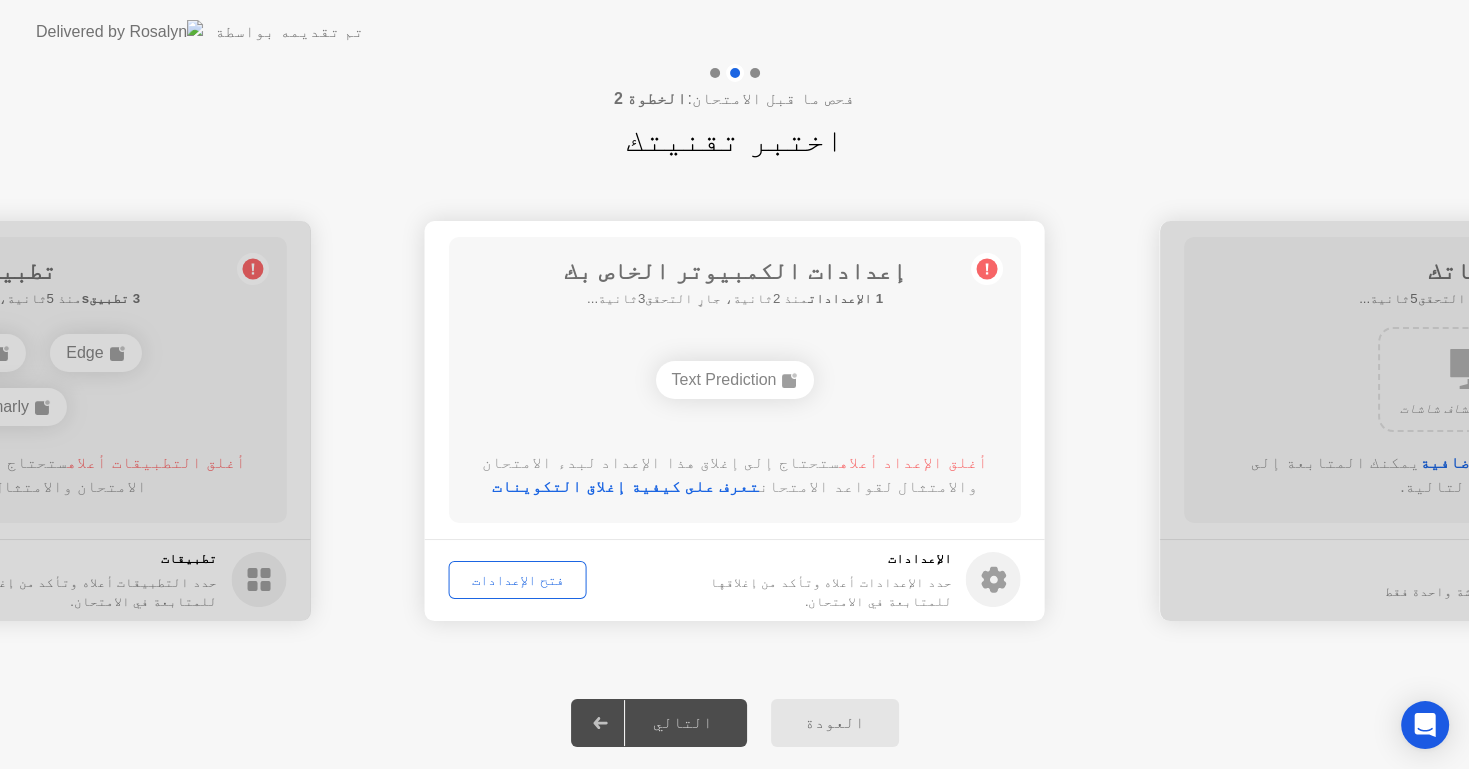 click on "تعرف على كيفية إغلاق التكوينات" 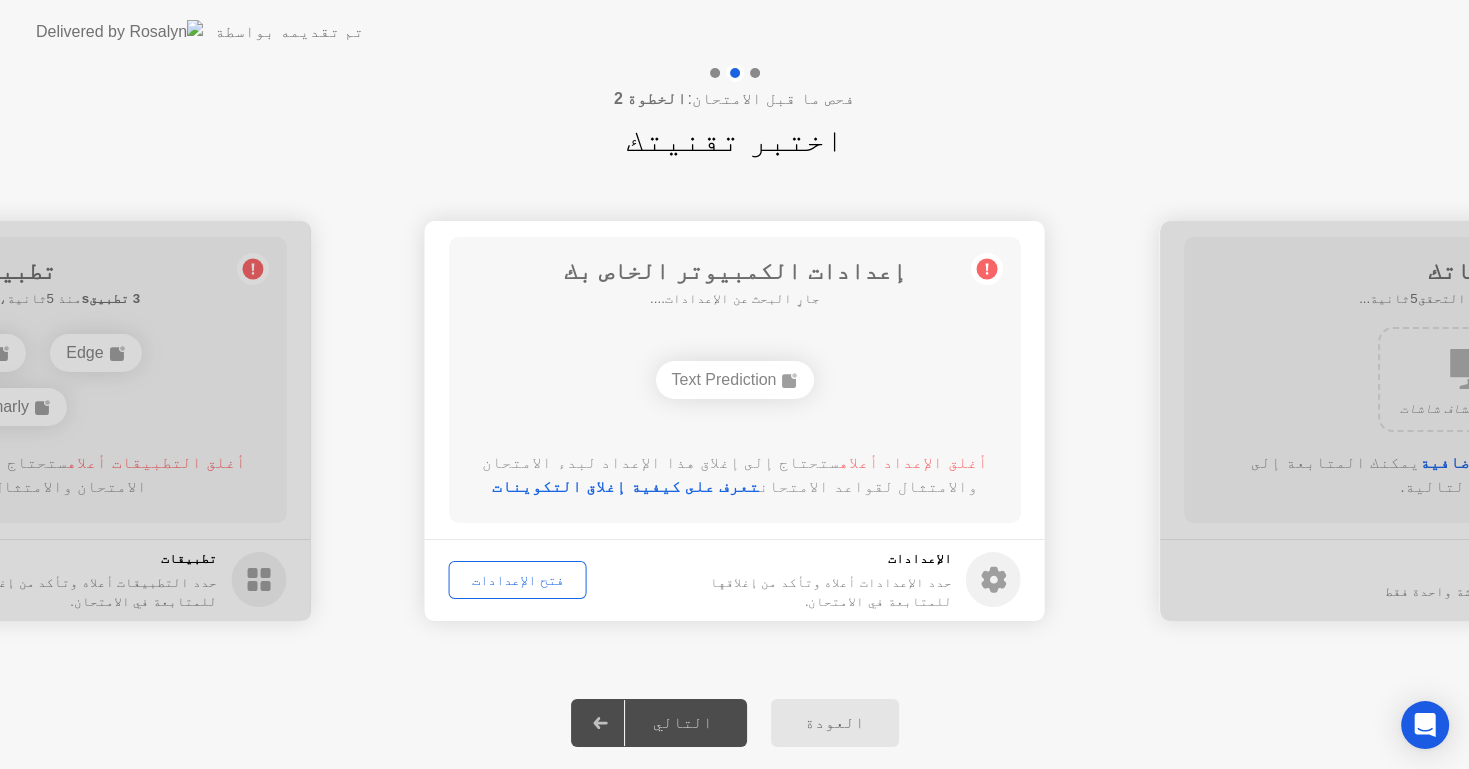 click on "فتح الإعدادات" 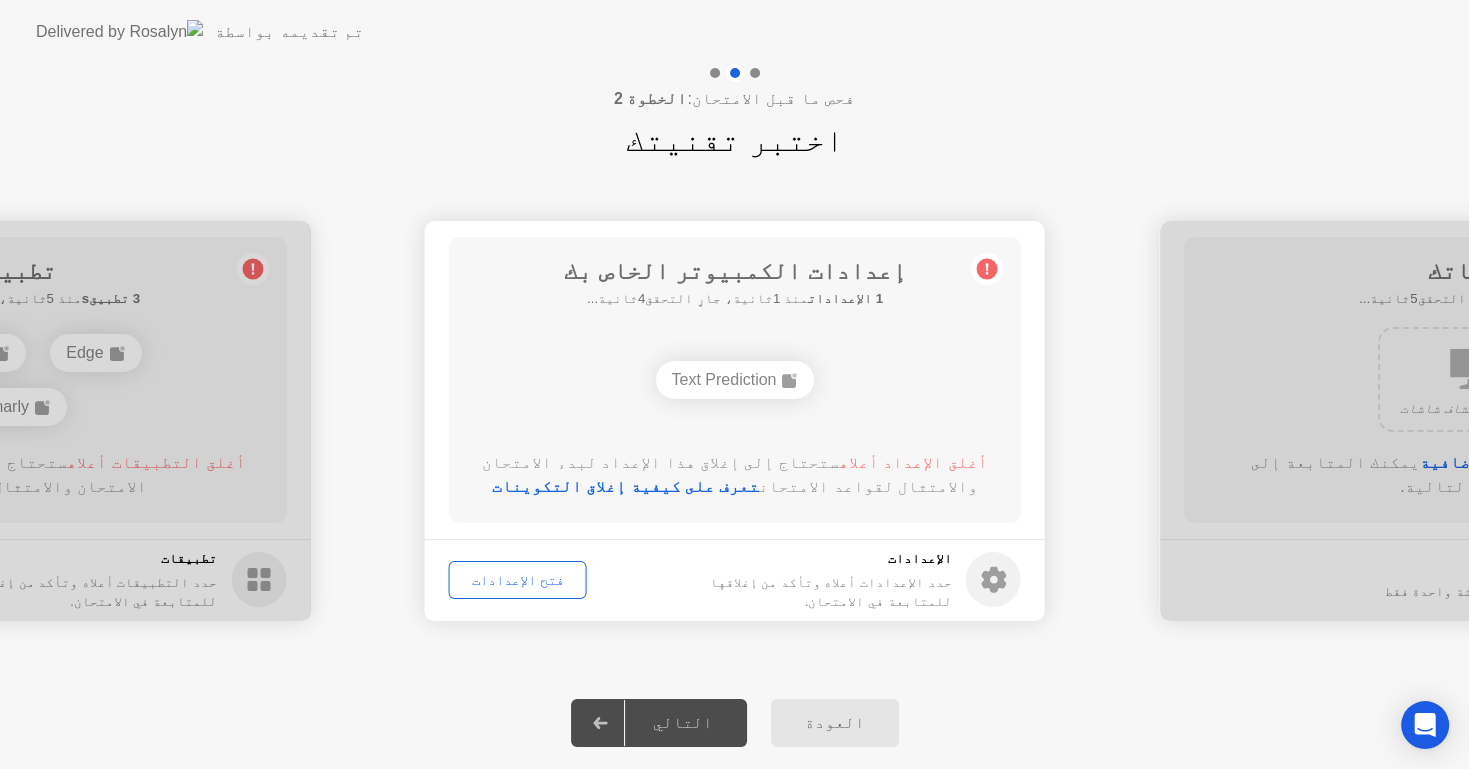click on "فتح الإعدادات" 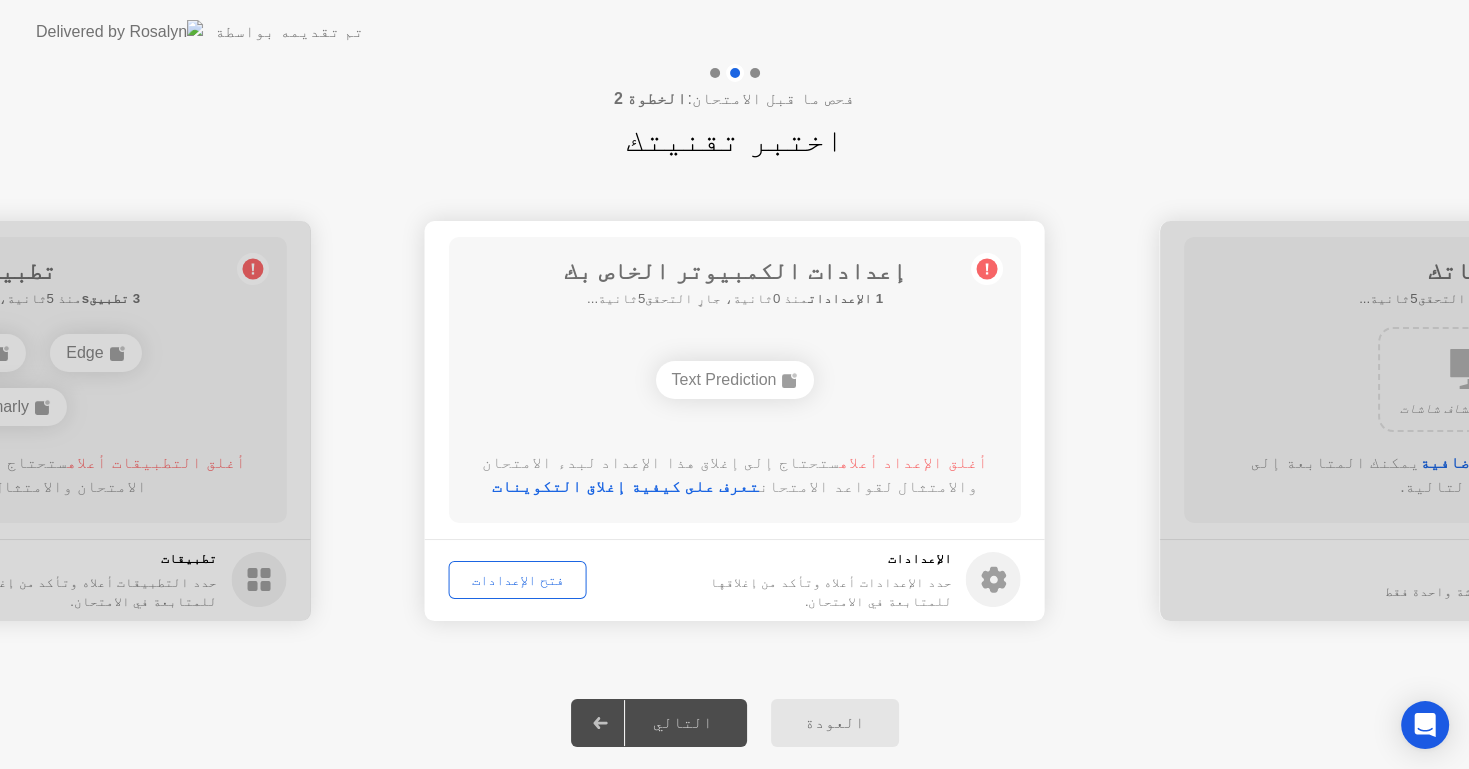 click on "فتح الإعدادات" 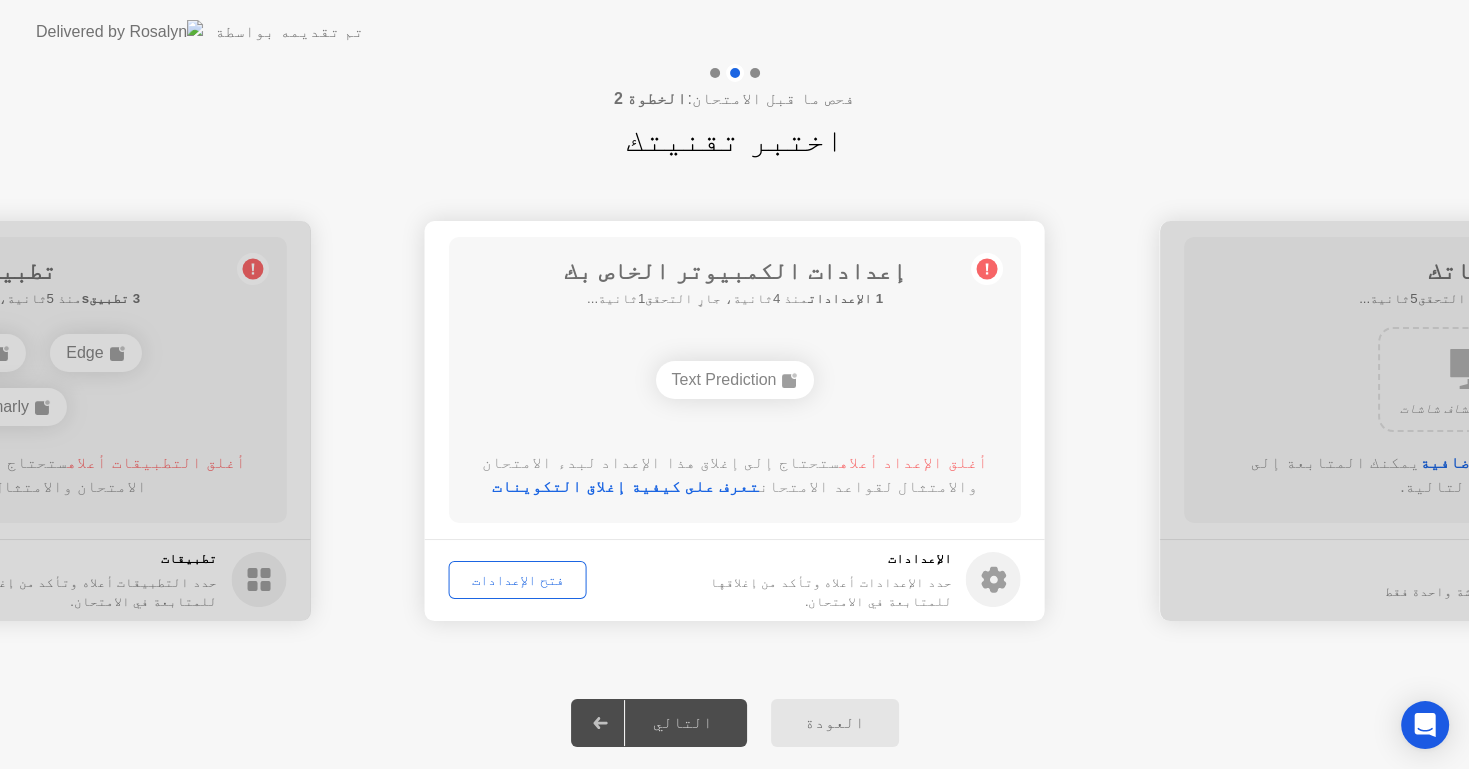 click on "تعرف على كيفية إغلاق التكوينات" 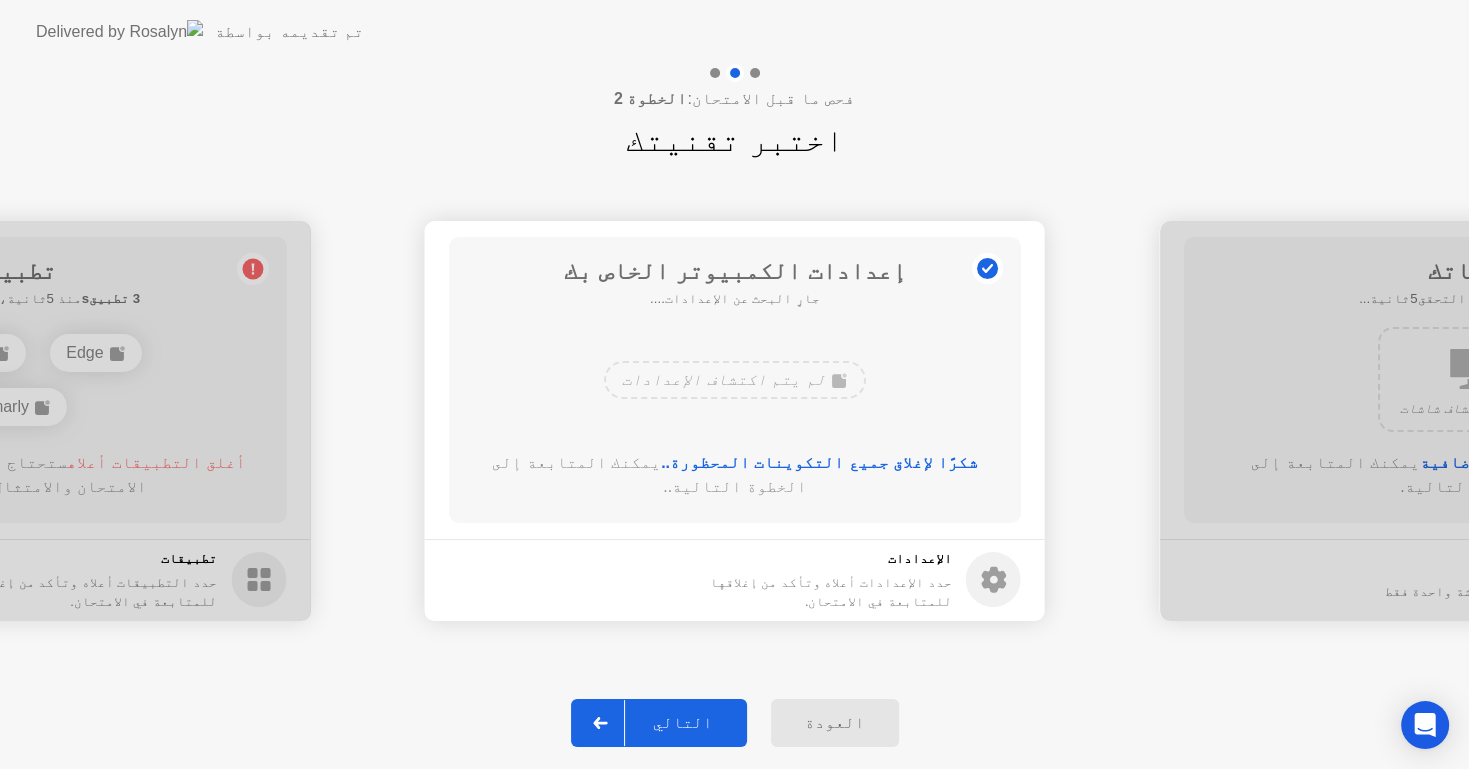 click on "التالي" 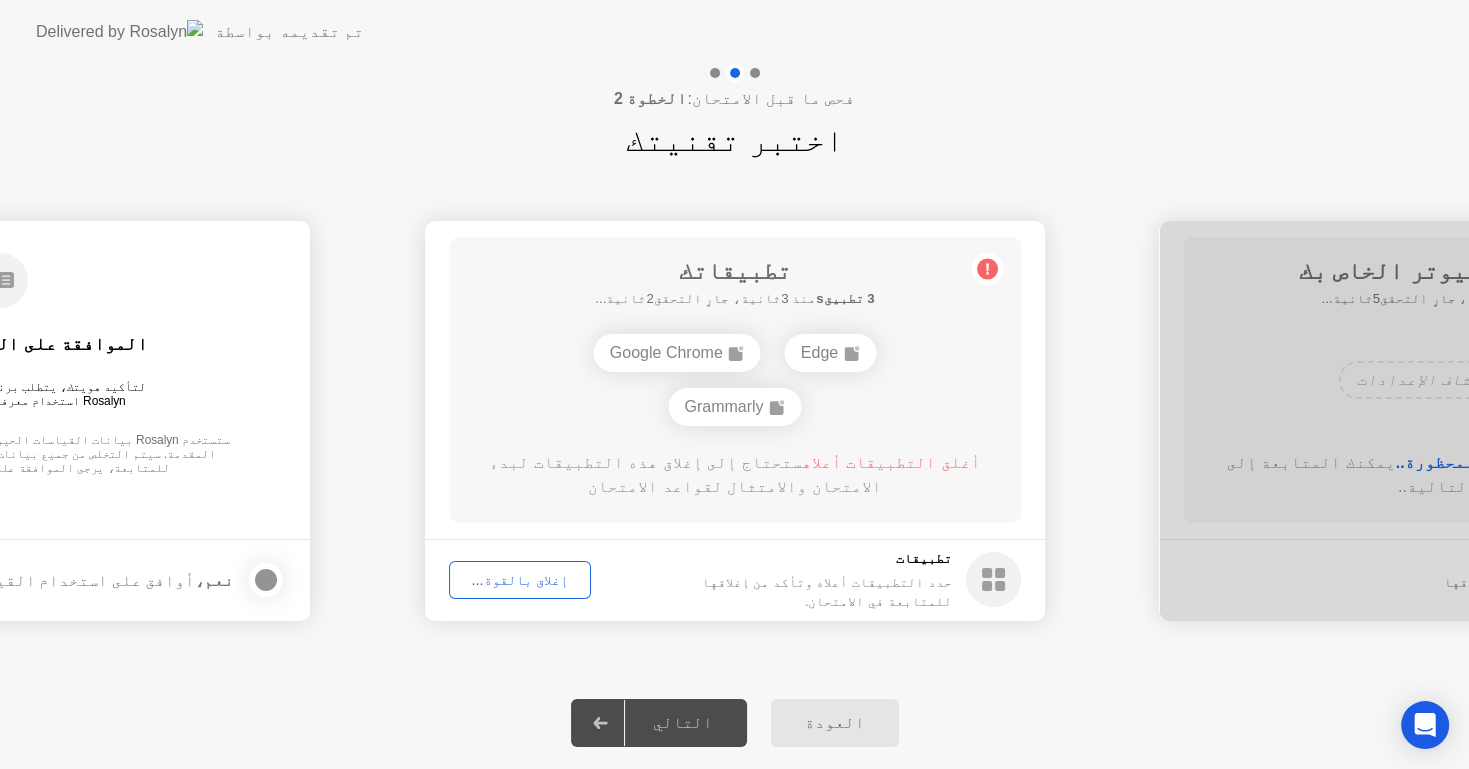click on "إغلاق بالقوة..." 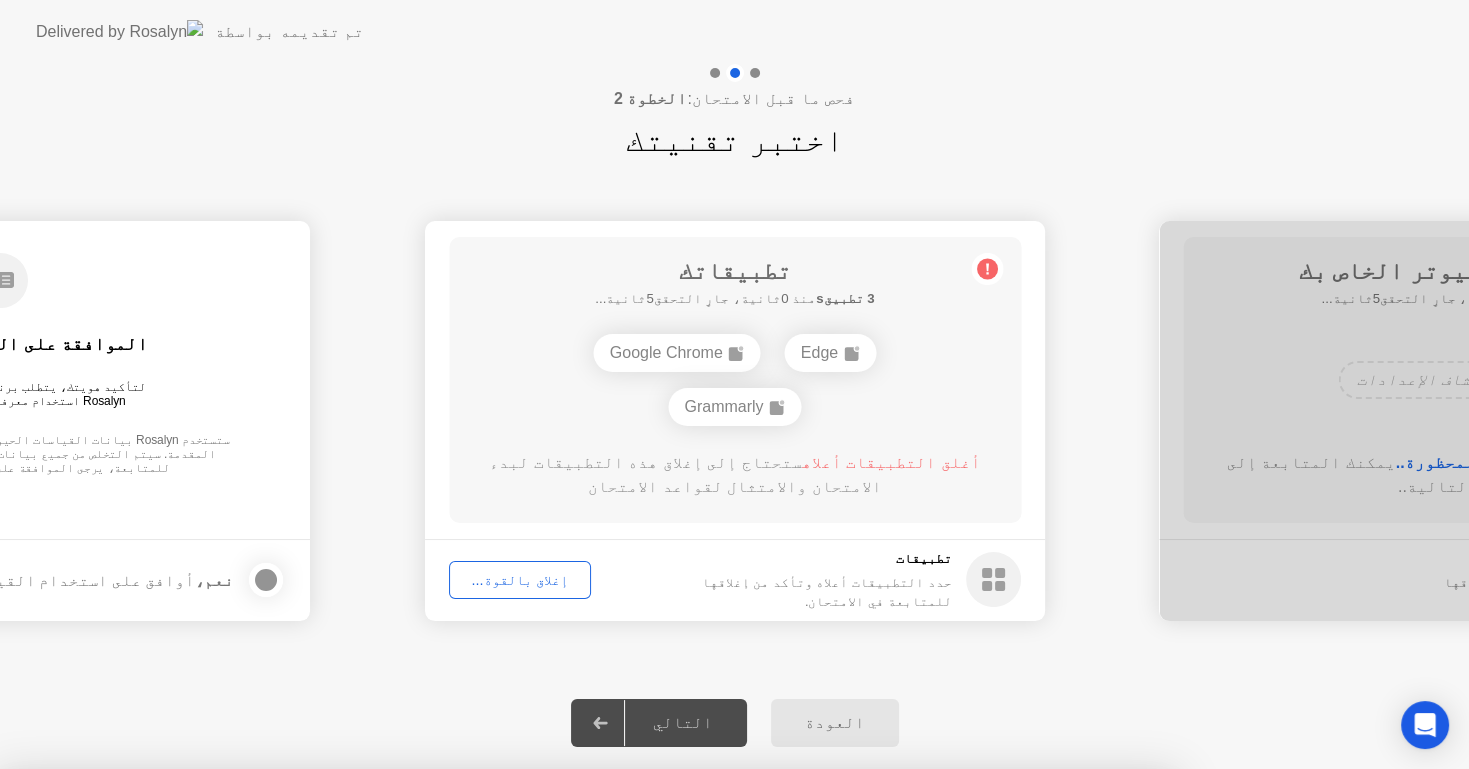 click on "تأكيد" at bounding box center (656, 1045) 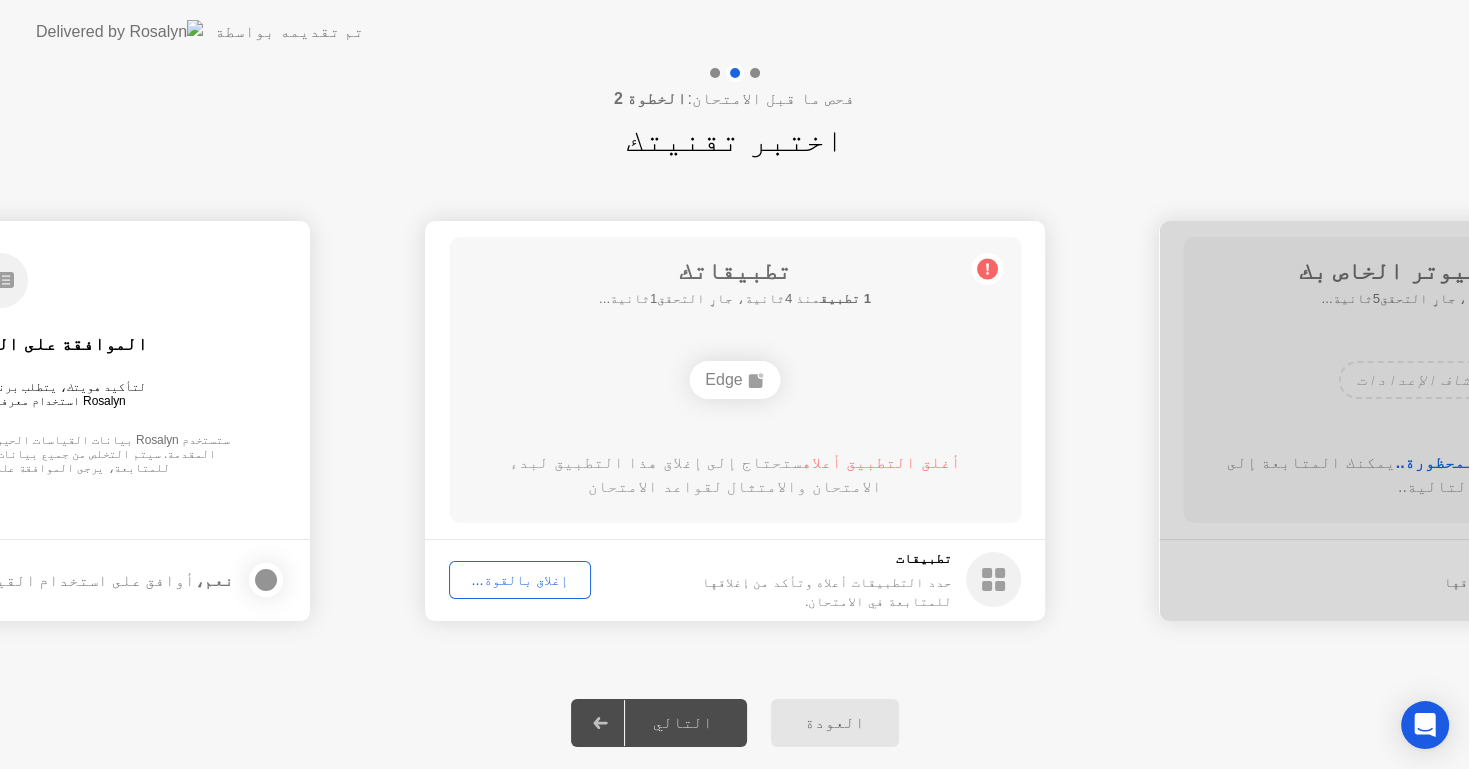 click on "إغلاق بالقوة..." 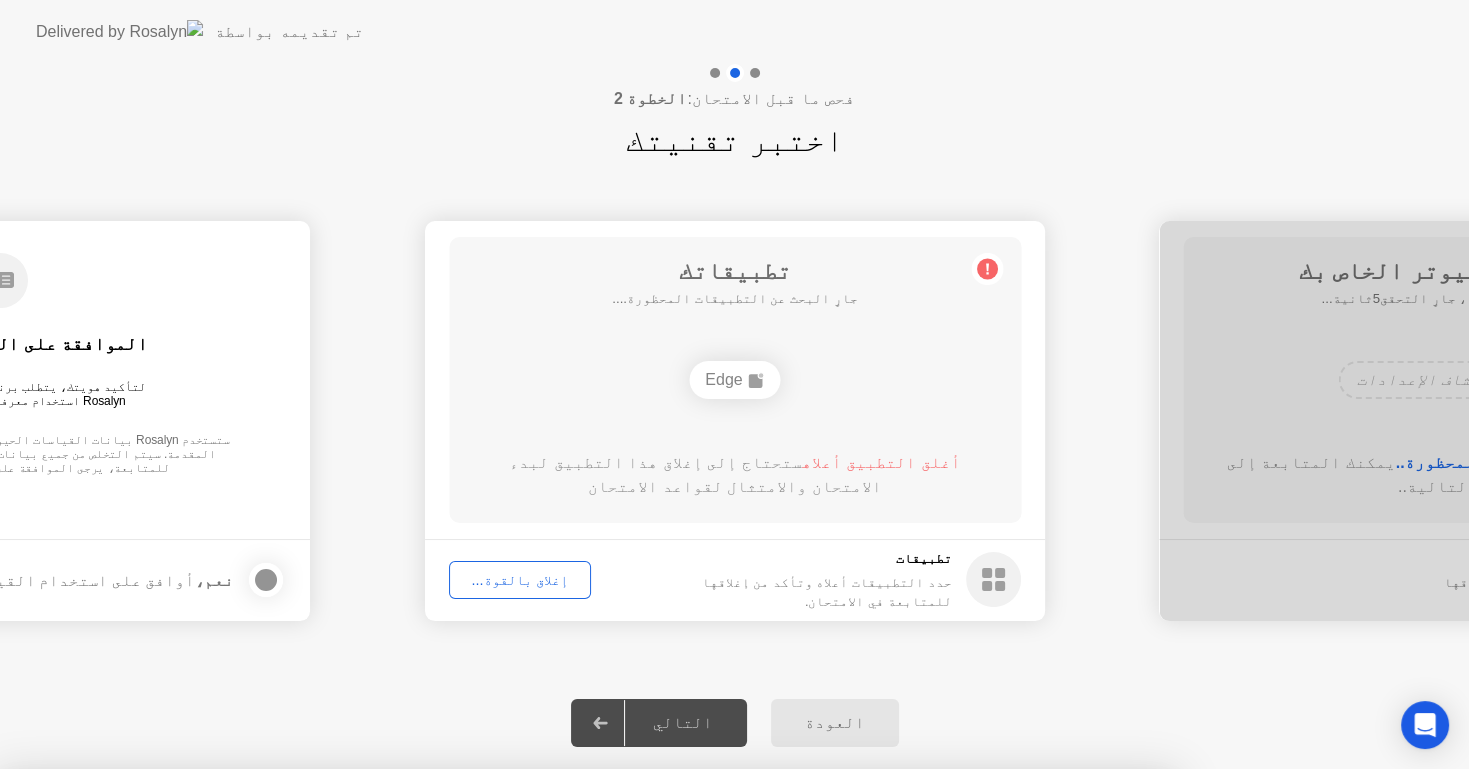 click on "تأكيد" at bounding box center (656, 1045) 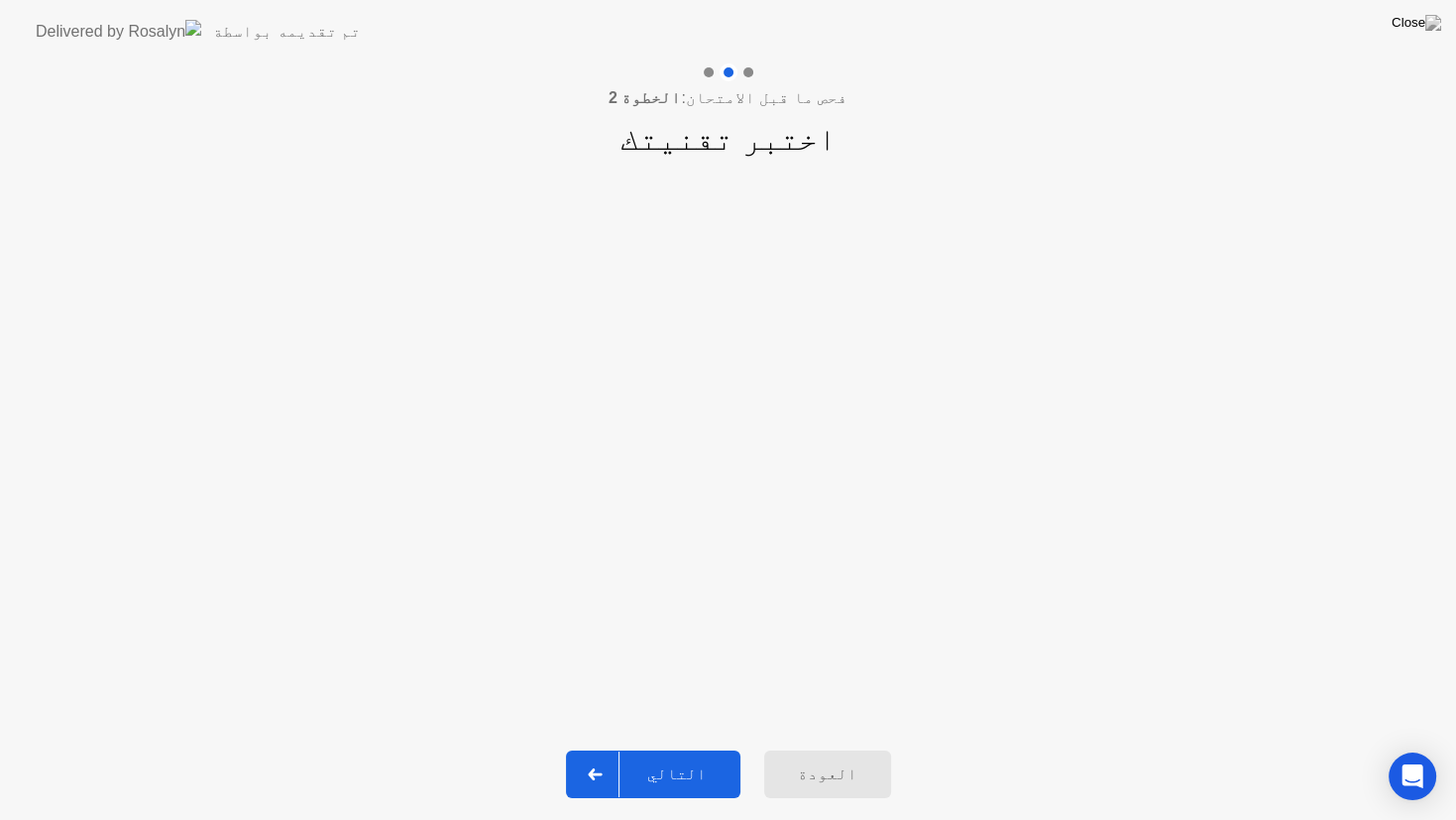 click on "التالي" 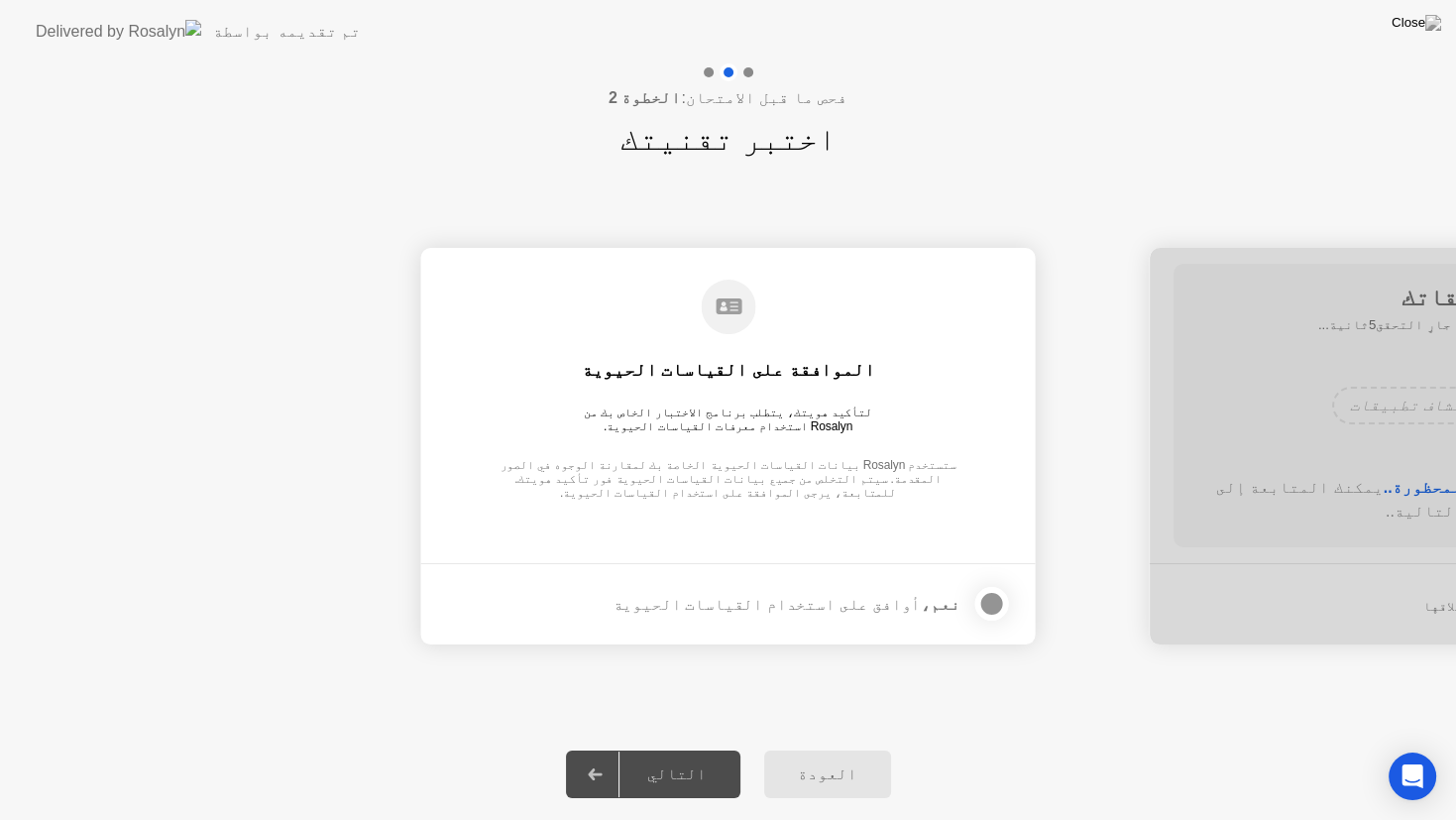 click 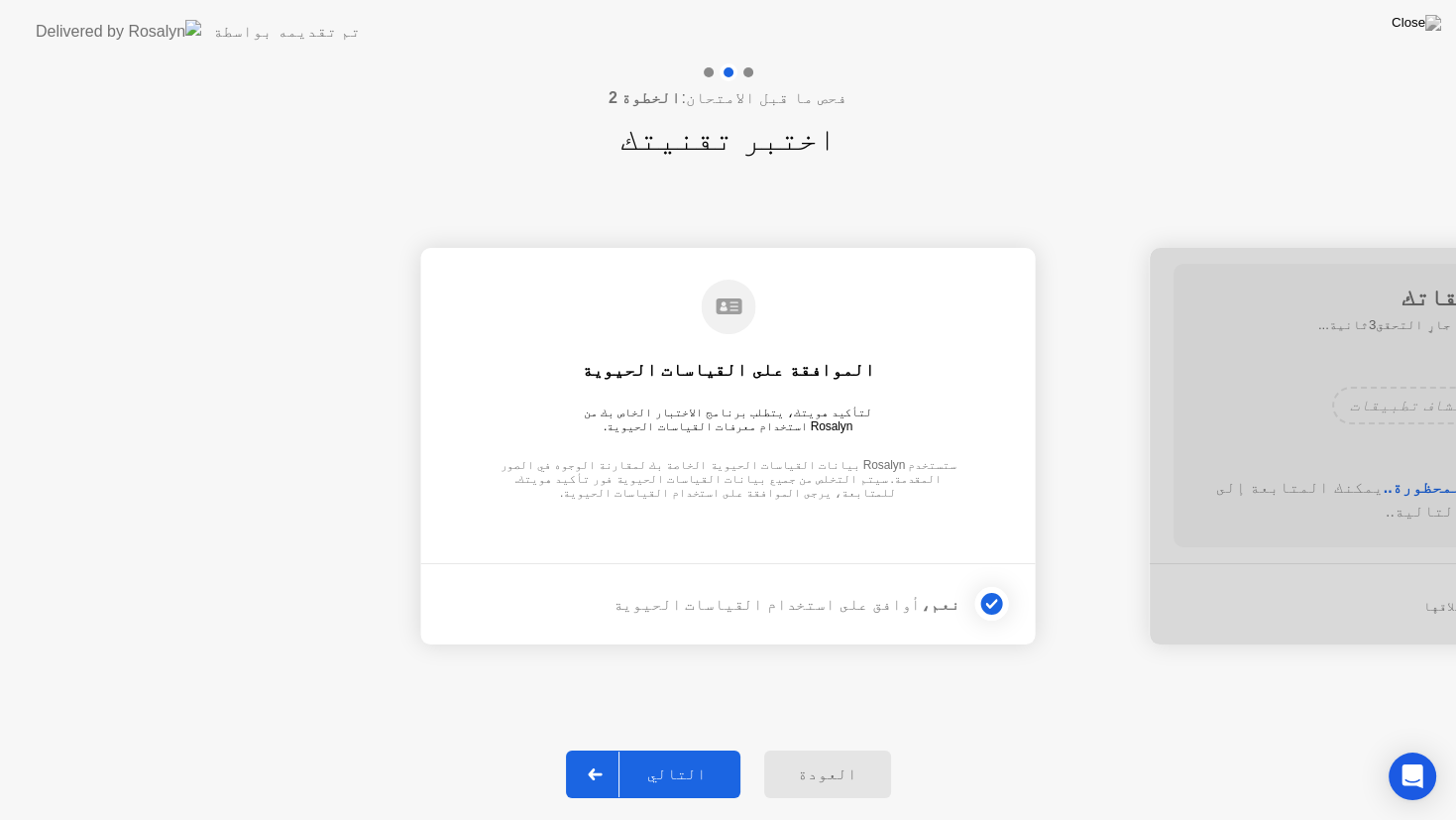 click on "التالي" 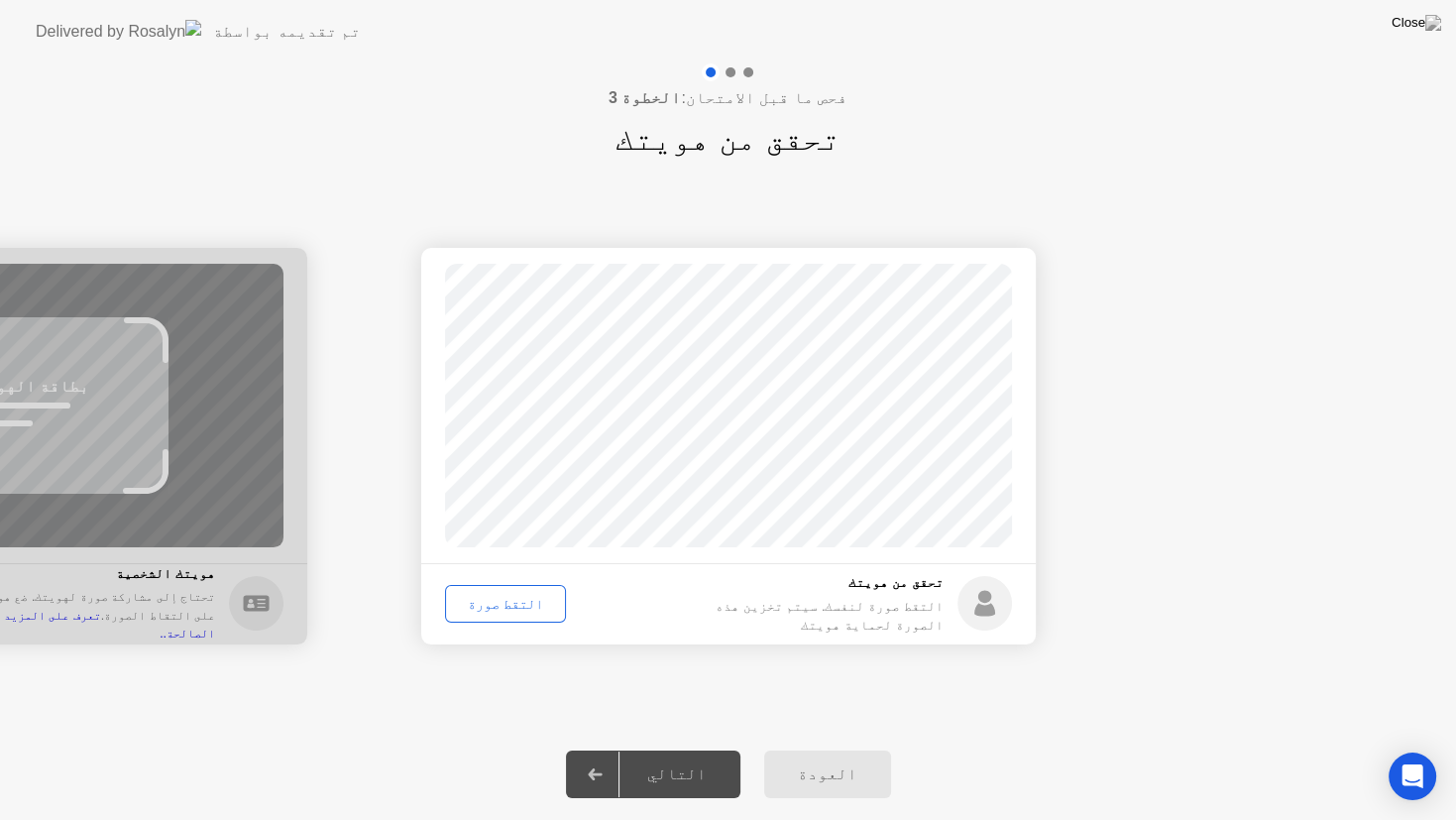 click on "التقط صورة" 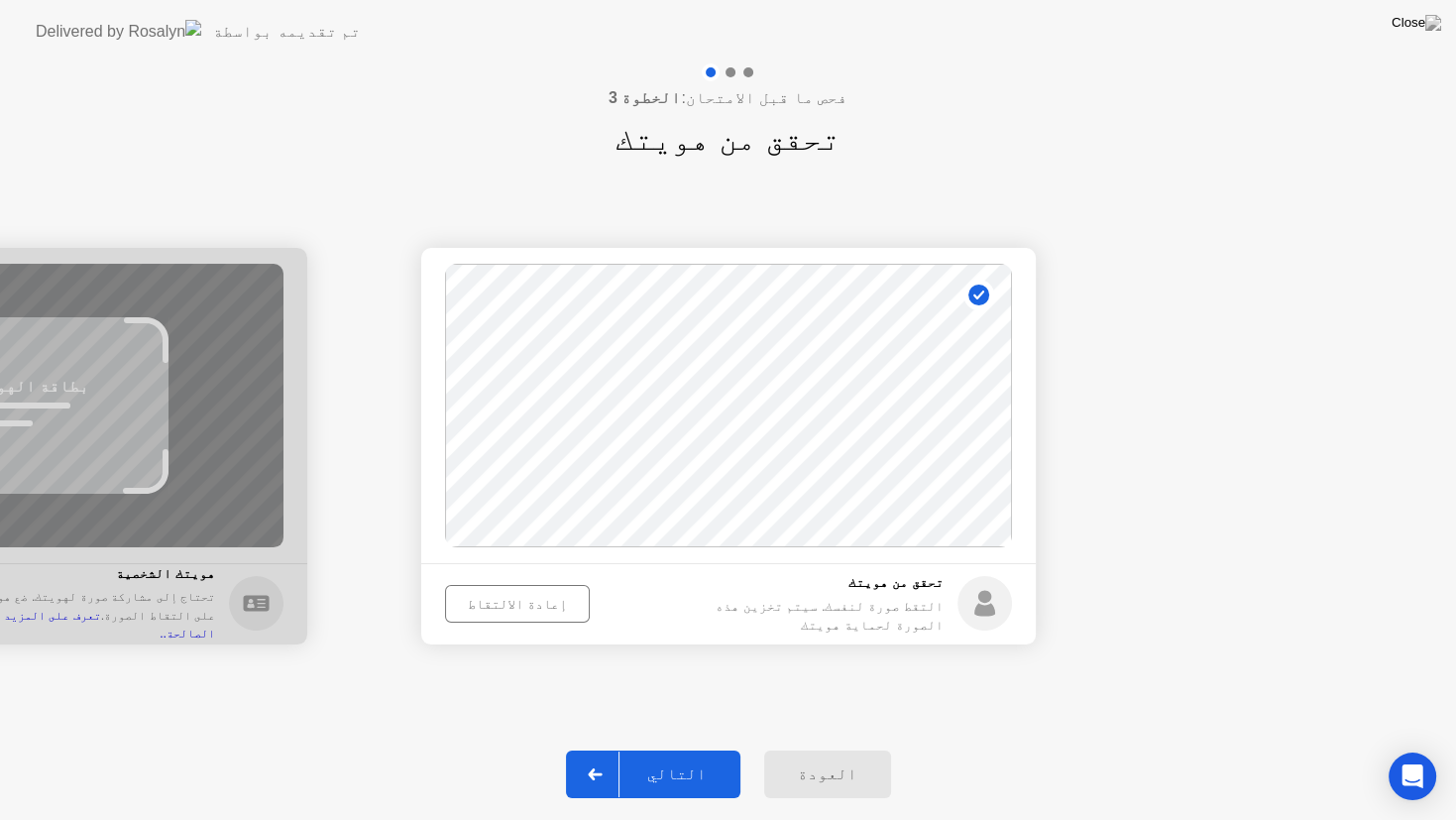 click on "التالي" 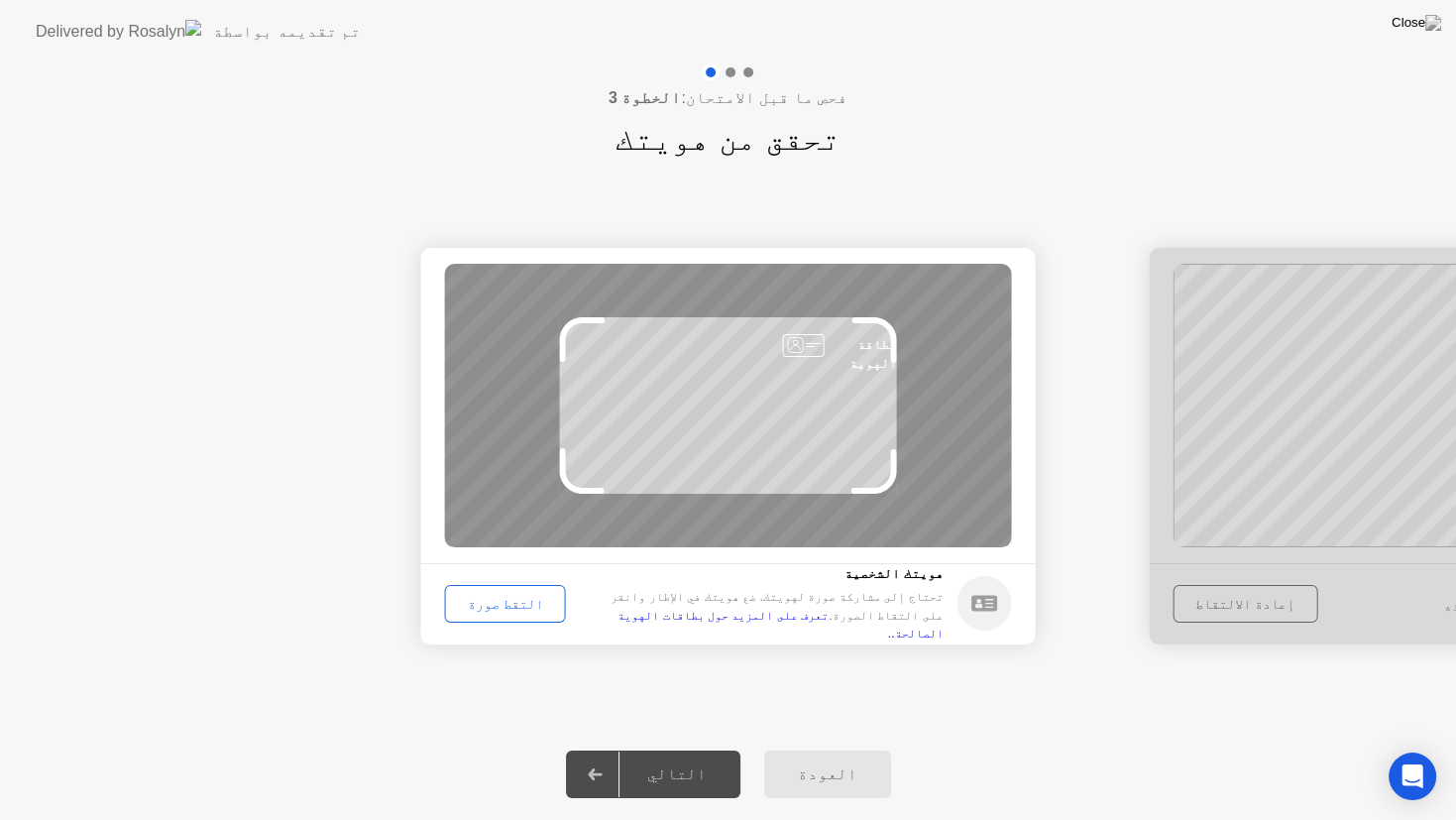 click on "التقط صورة" 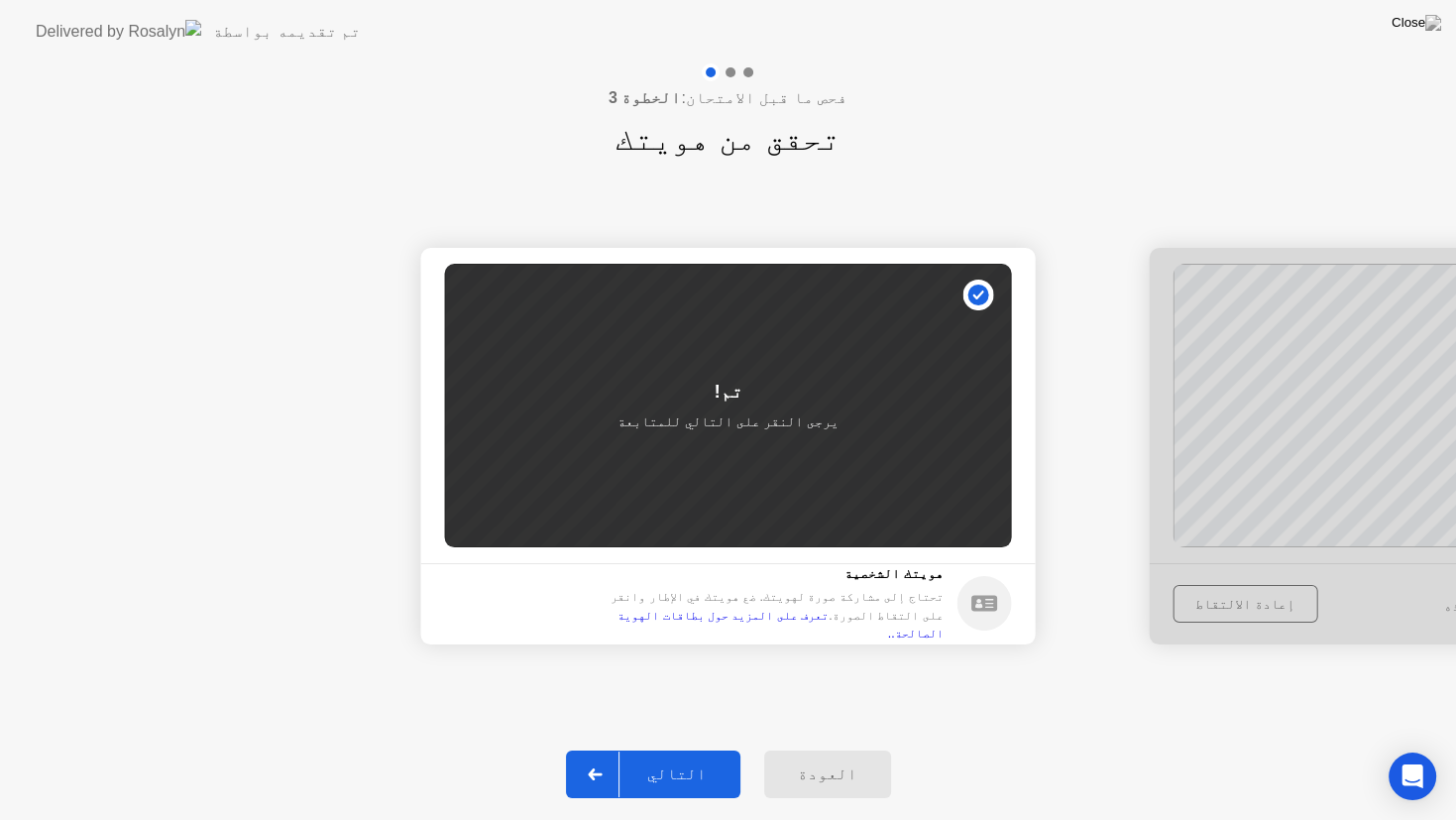 click on "التالي" 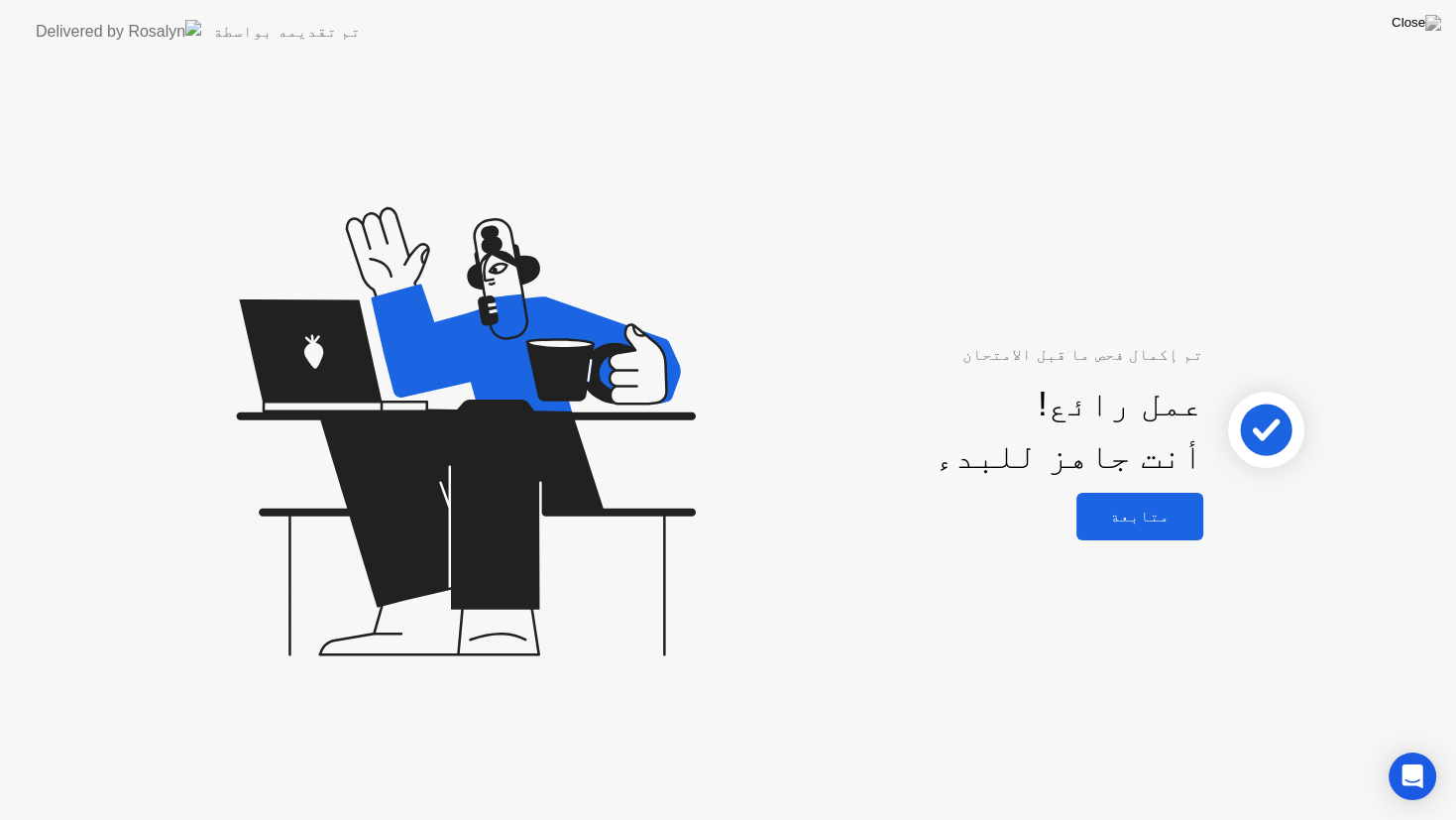 click on "متابعة" 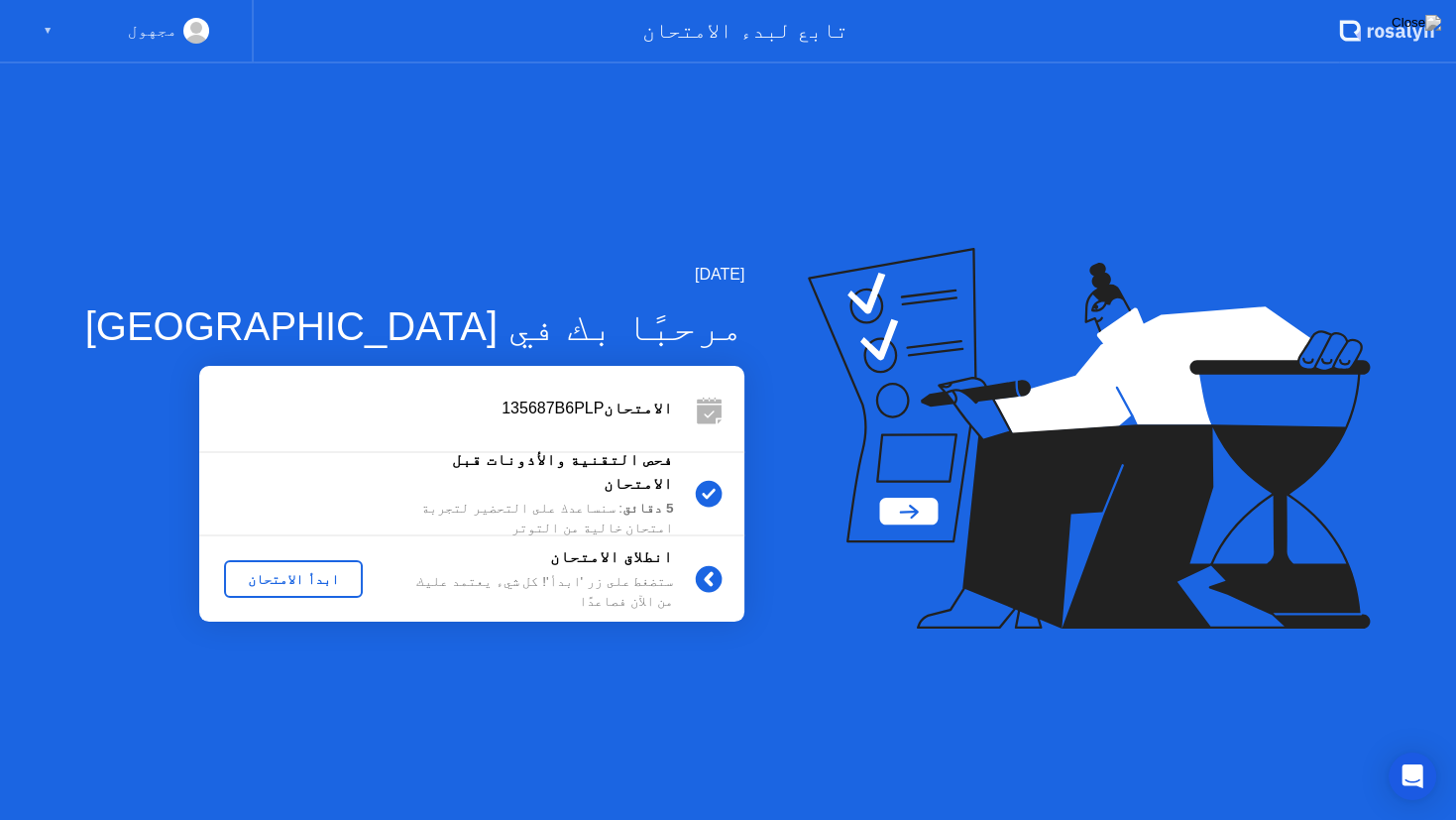 click on "ابدأ الامتحان" 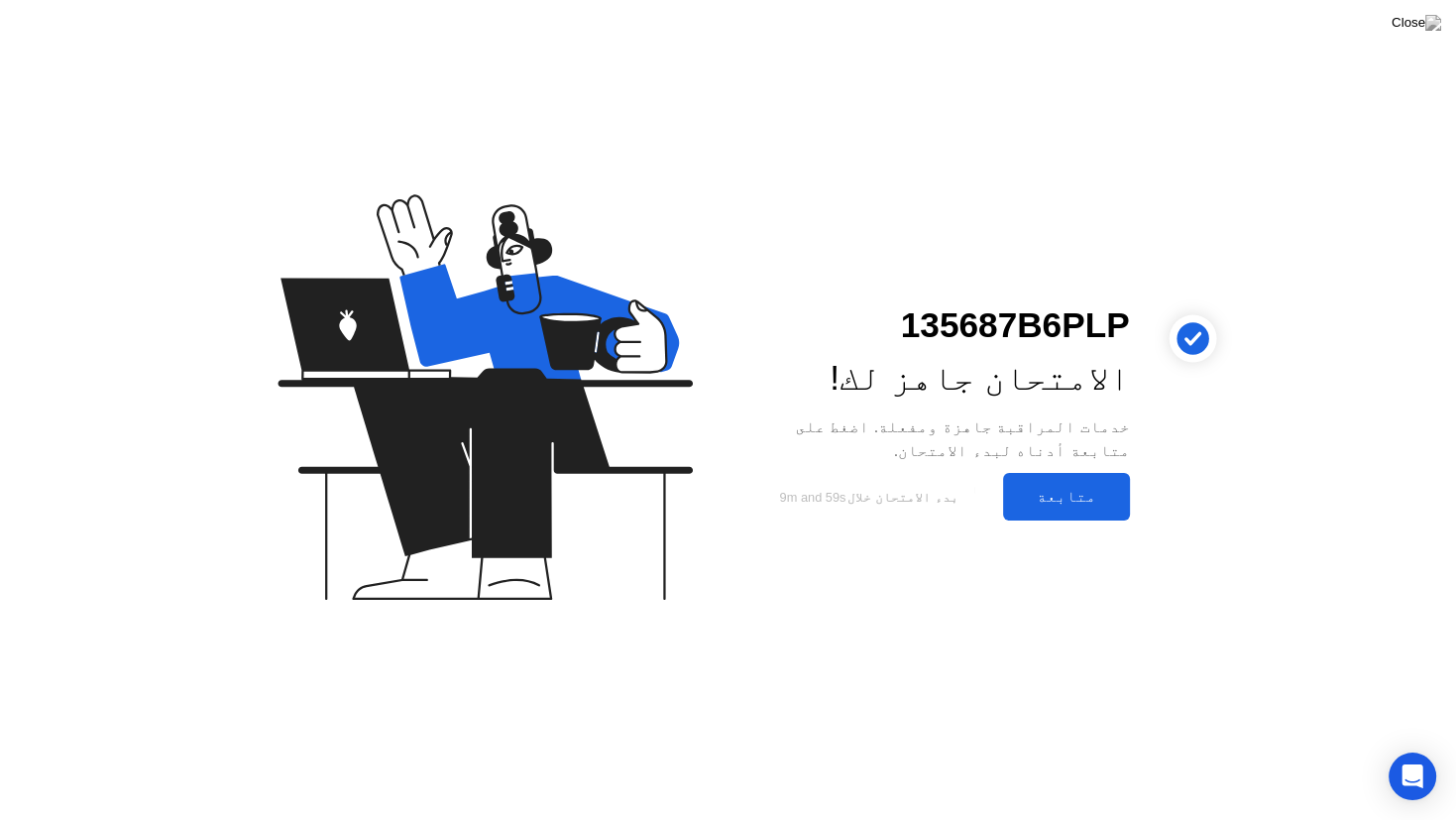 click on "متابعة" 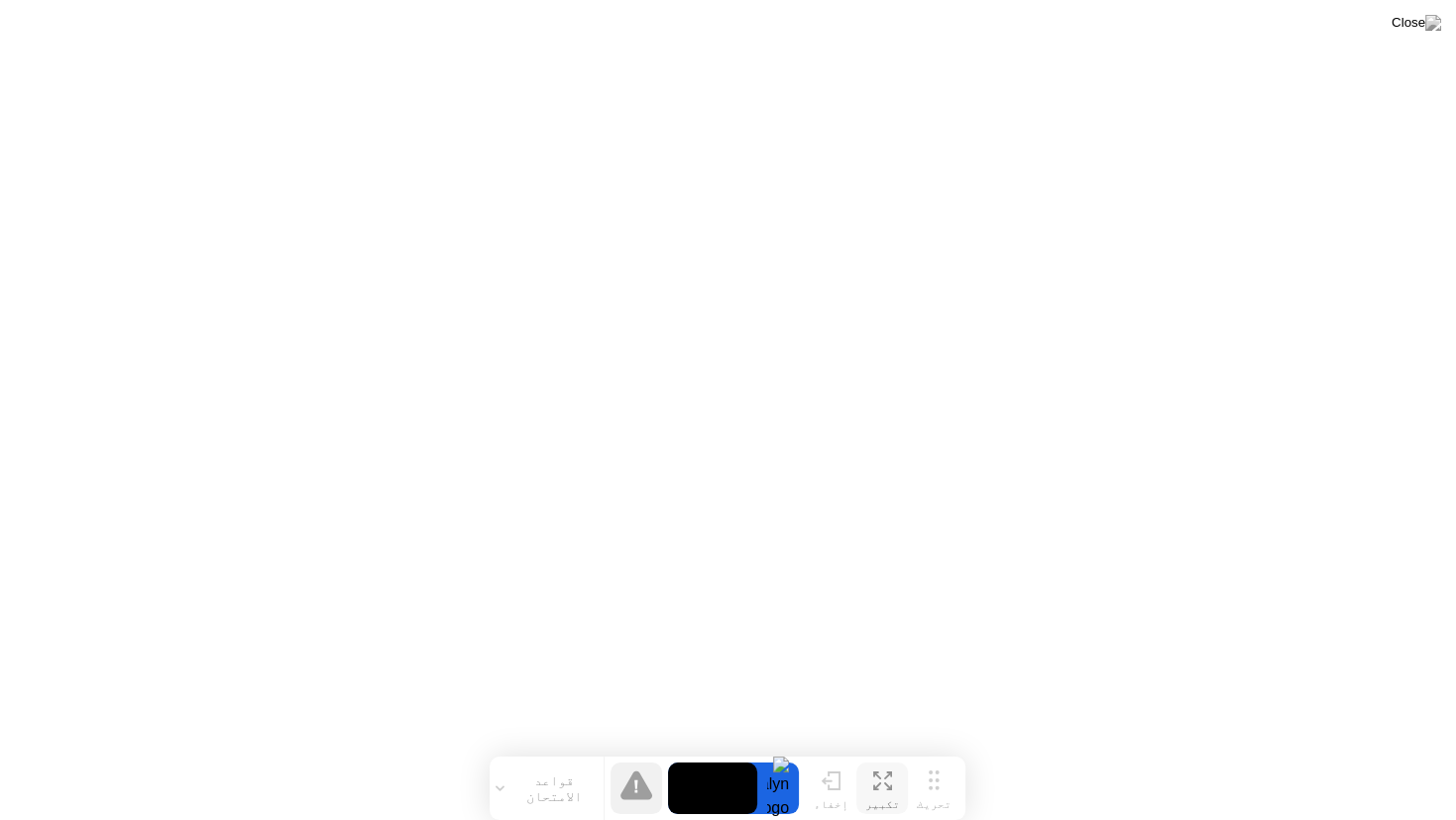 click 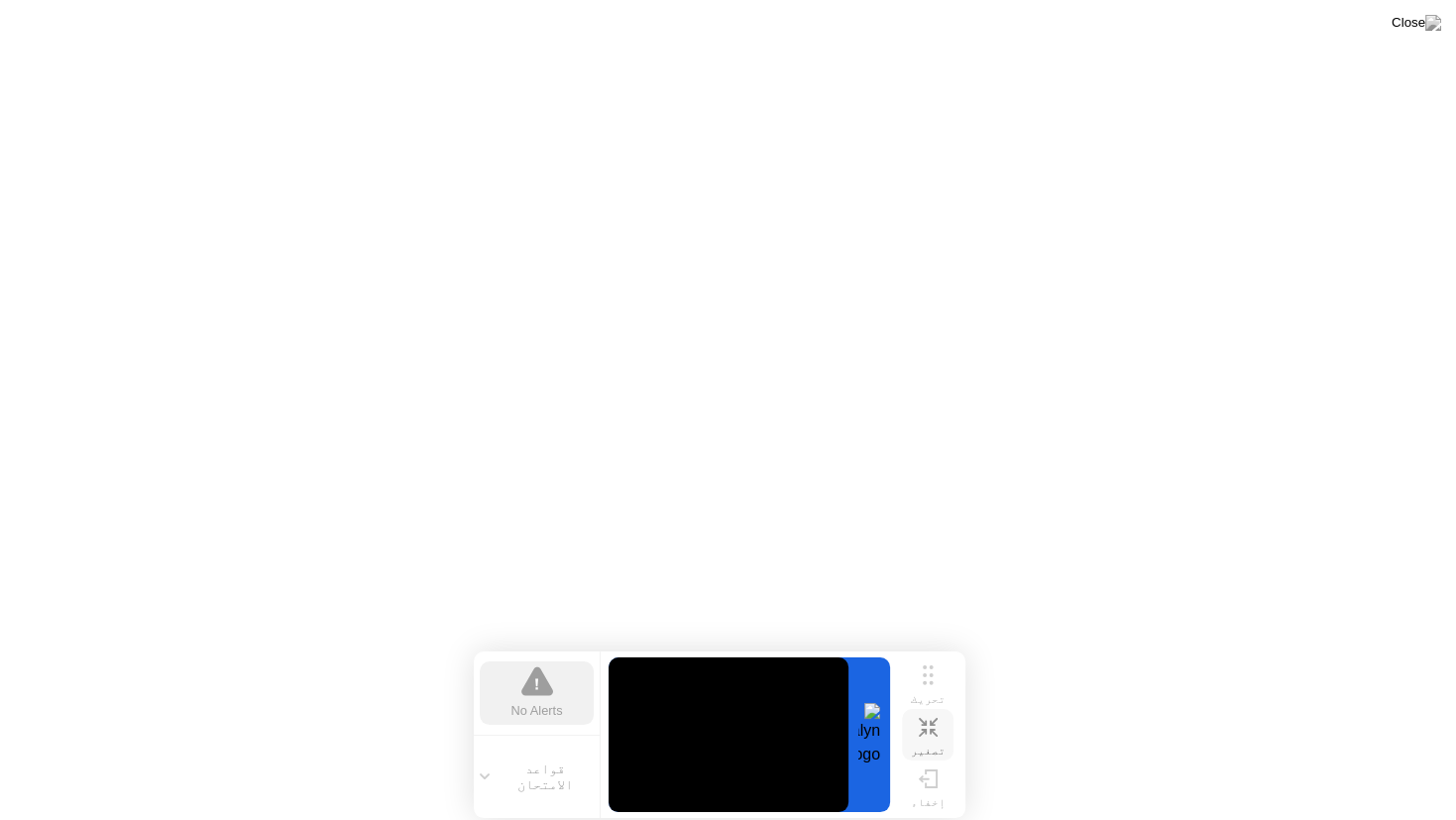 click 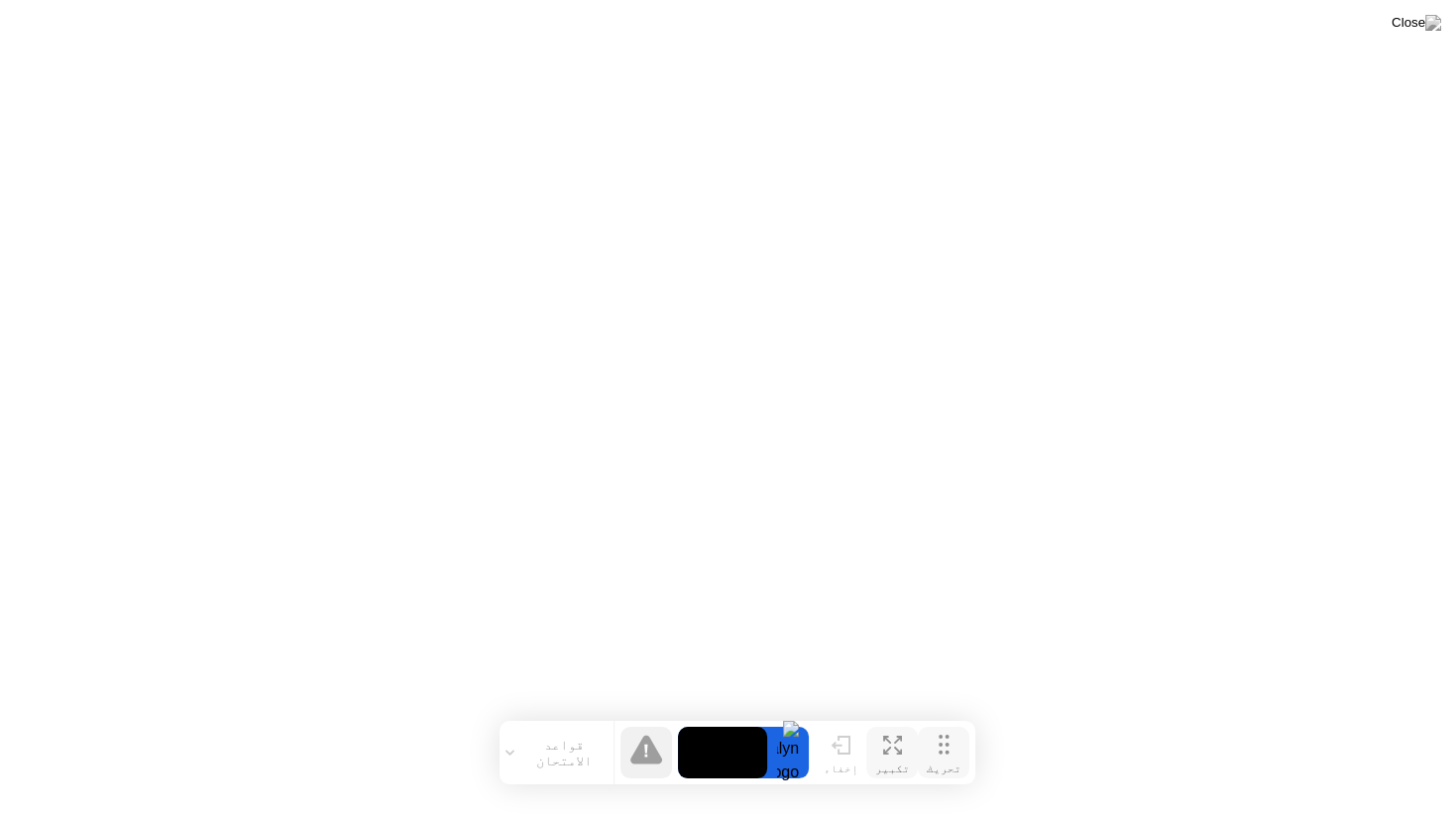 drag, startPoint x: 936, startPoint y: 778, endPoint x: 946, endPoint y: 743, distance: 36.400549 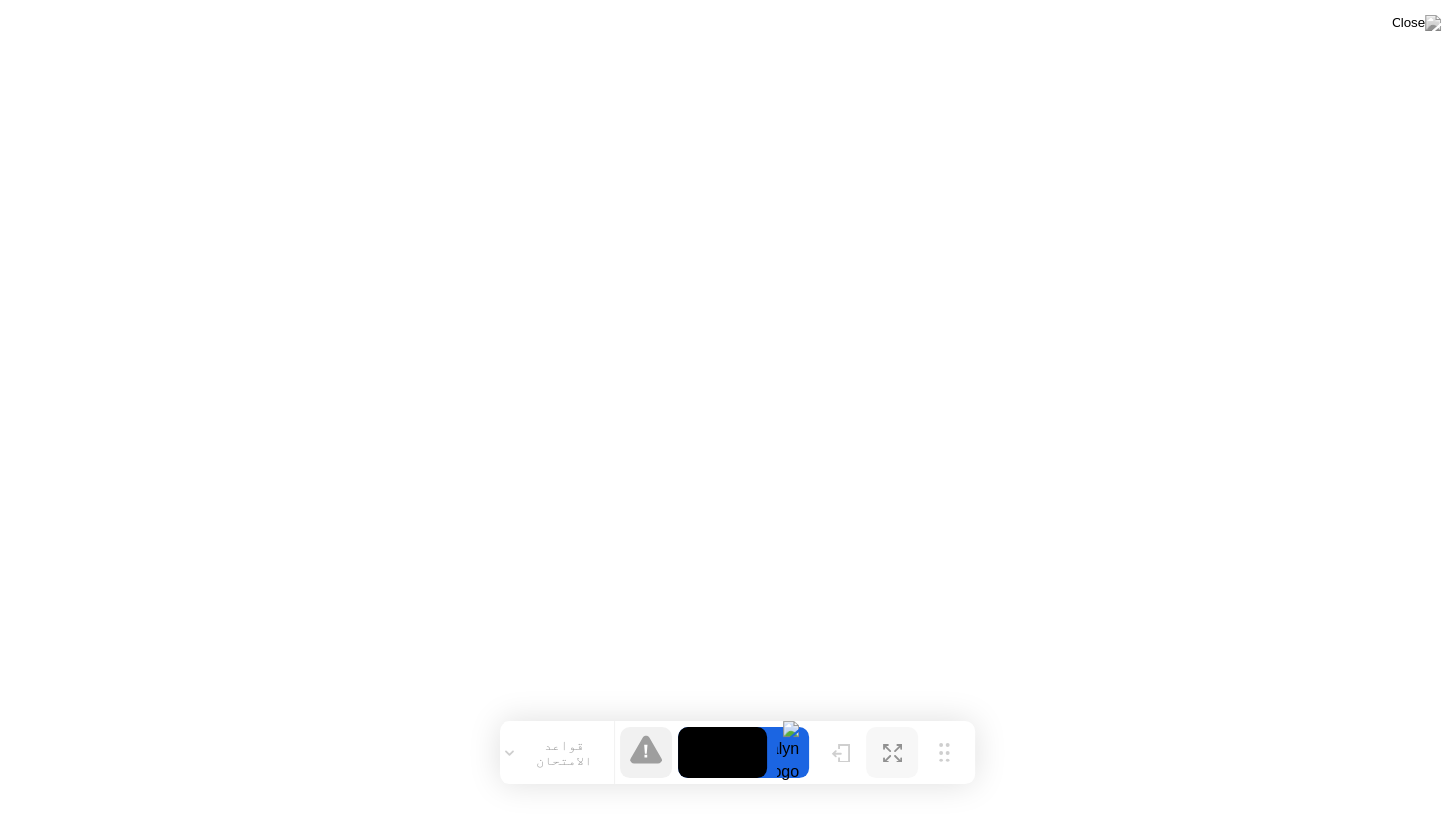 click 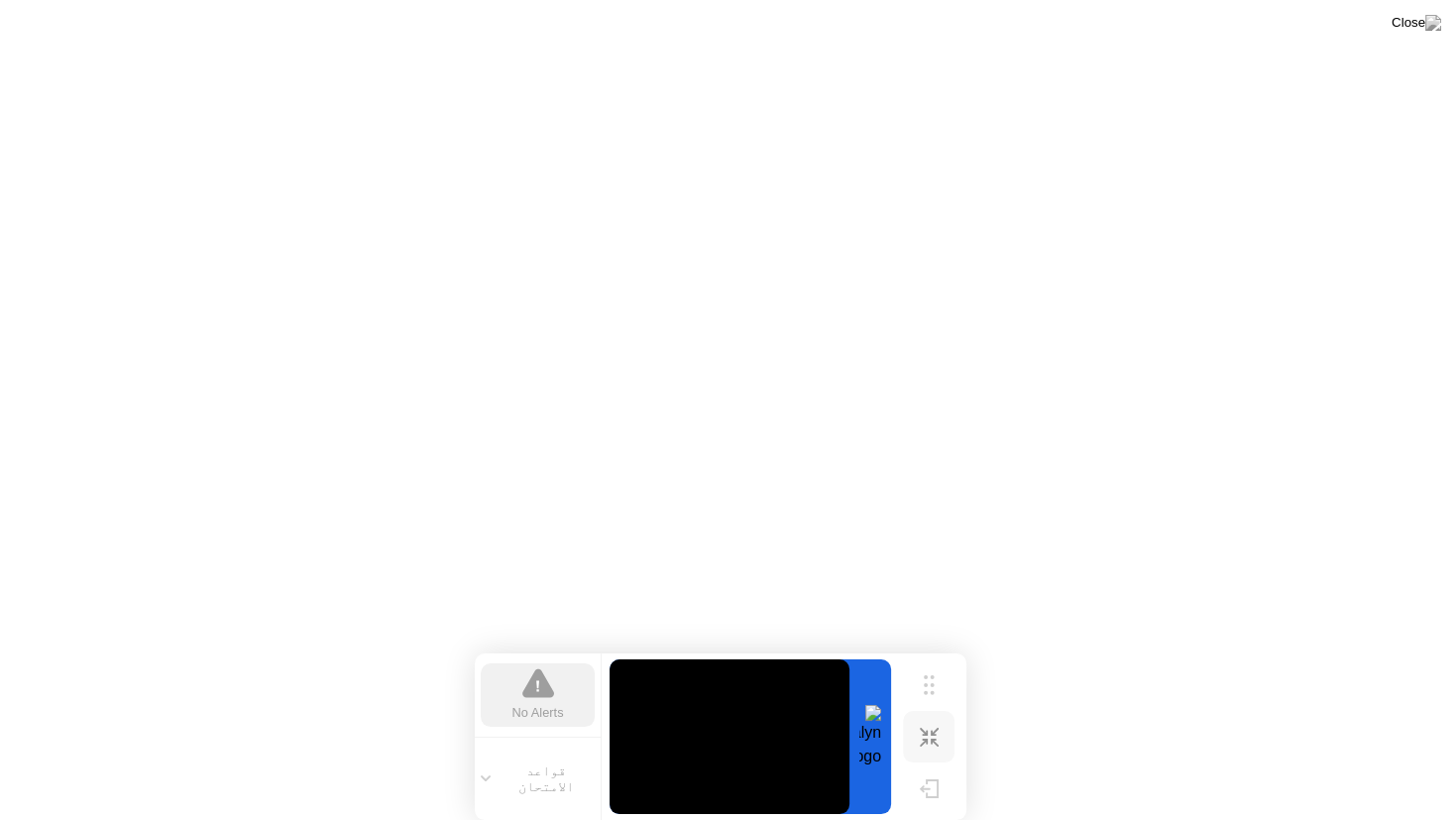 drag, startPoint x: 920, startPoint y: 671, endPoint x: 911, endPoint y: 712, distance: 41.976184 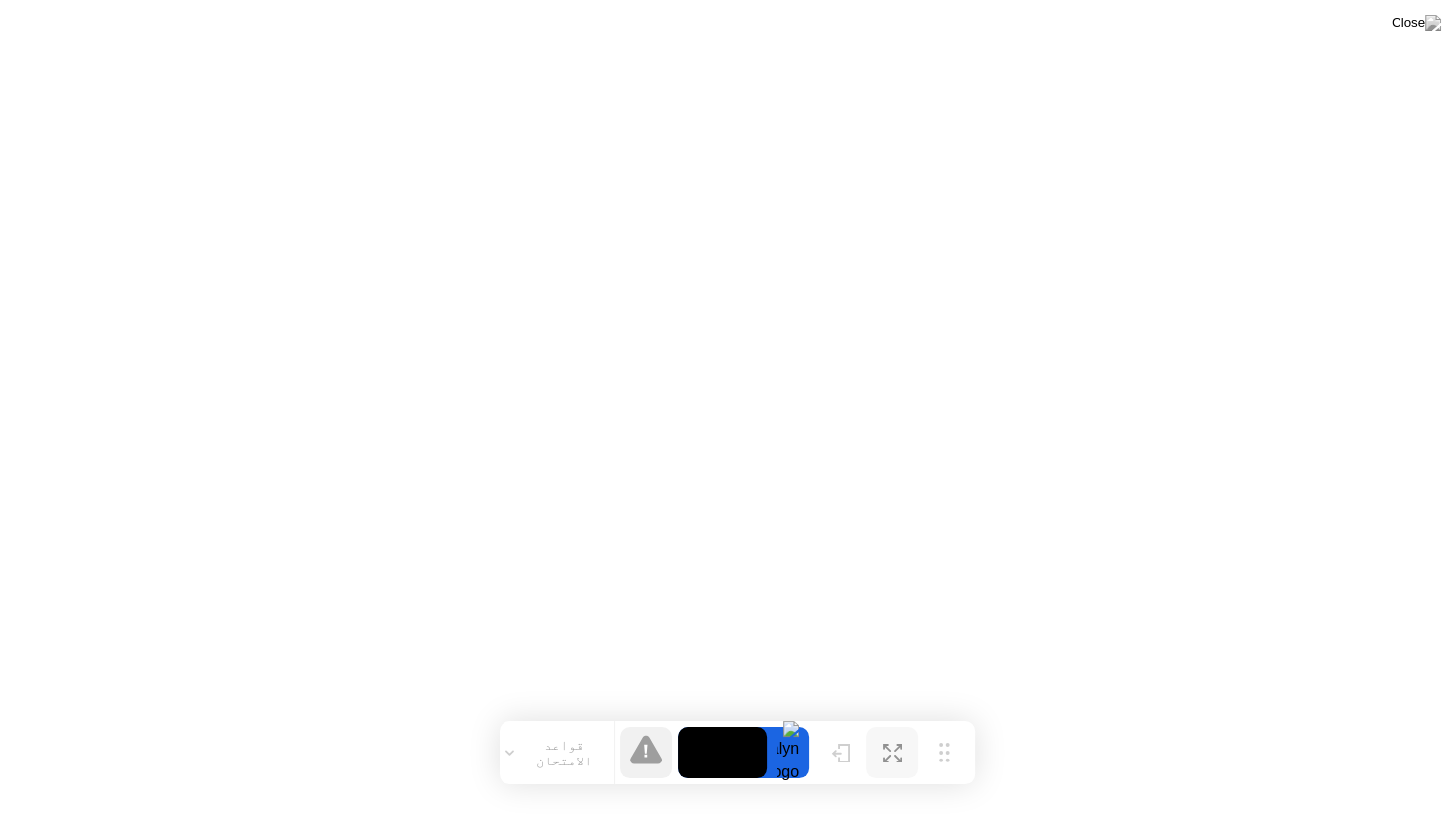 click 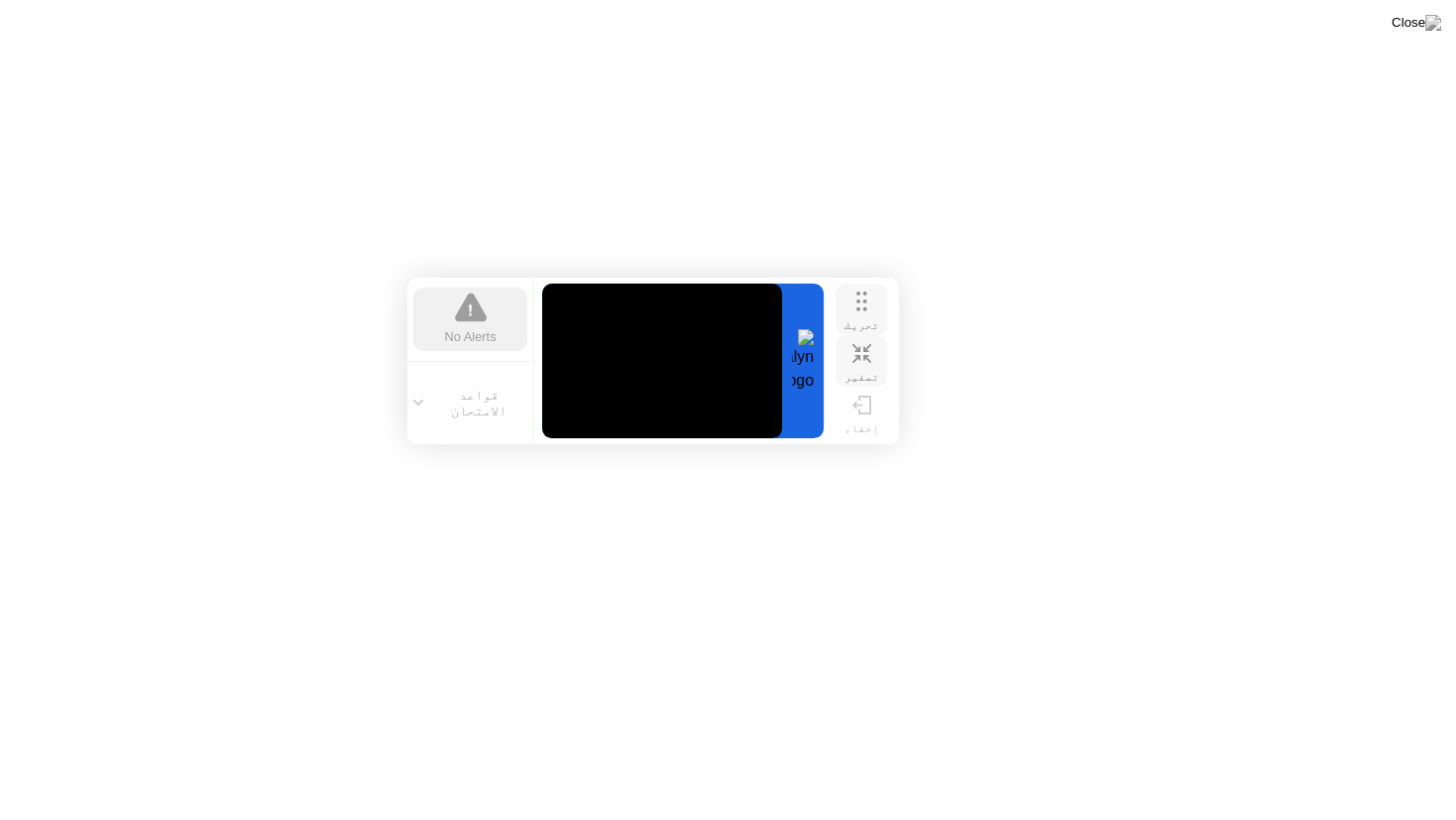 drag, startPoint x: 919, startPoint y: 669, endPoint x: 842, endPoint y: 294, distance: 382.82372 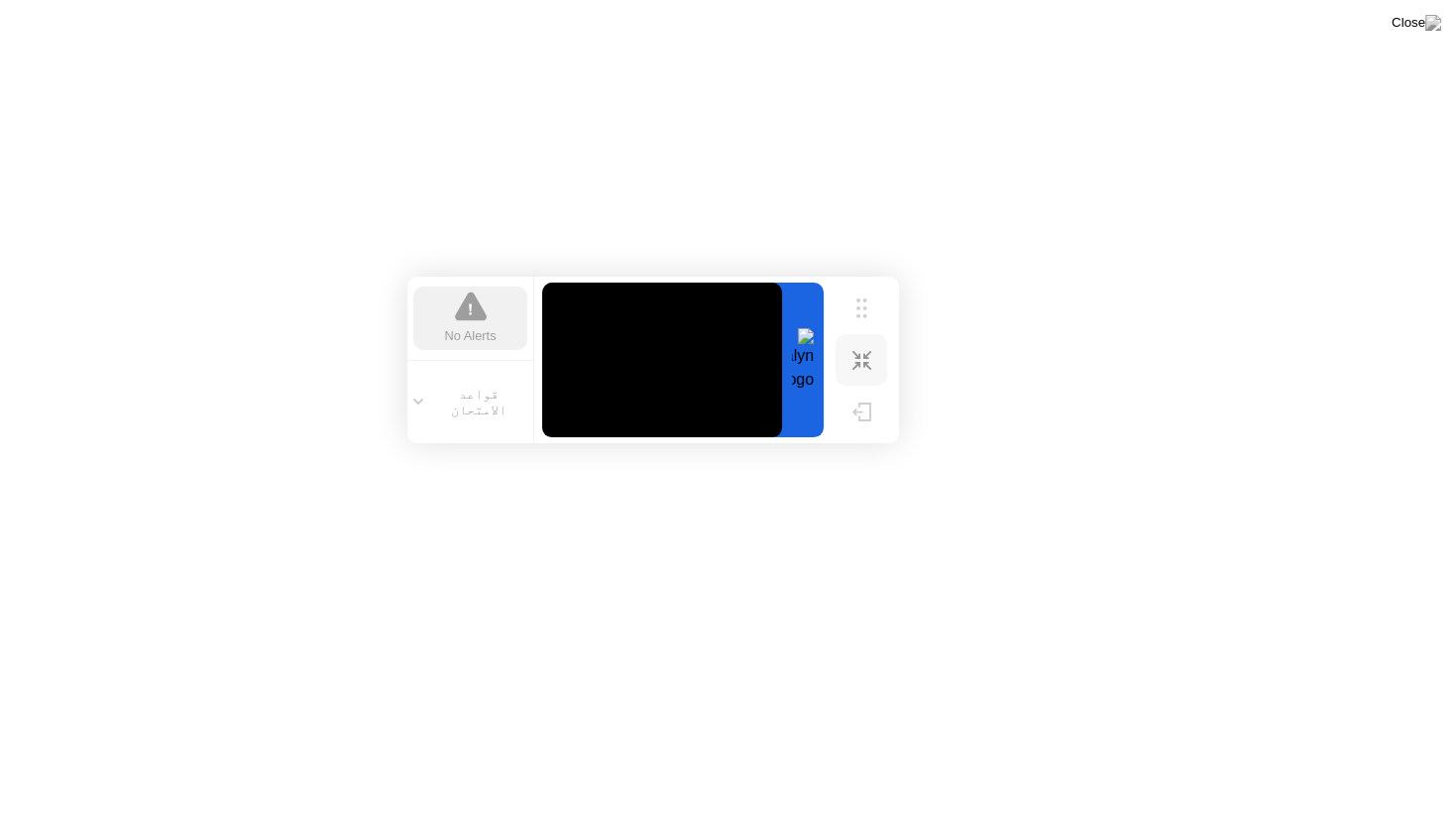 click on "تصغير" at bounding box center (861, 376) 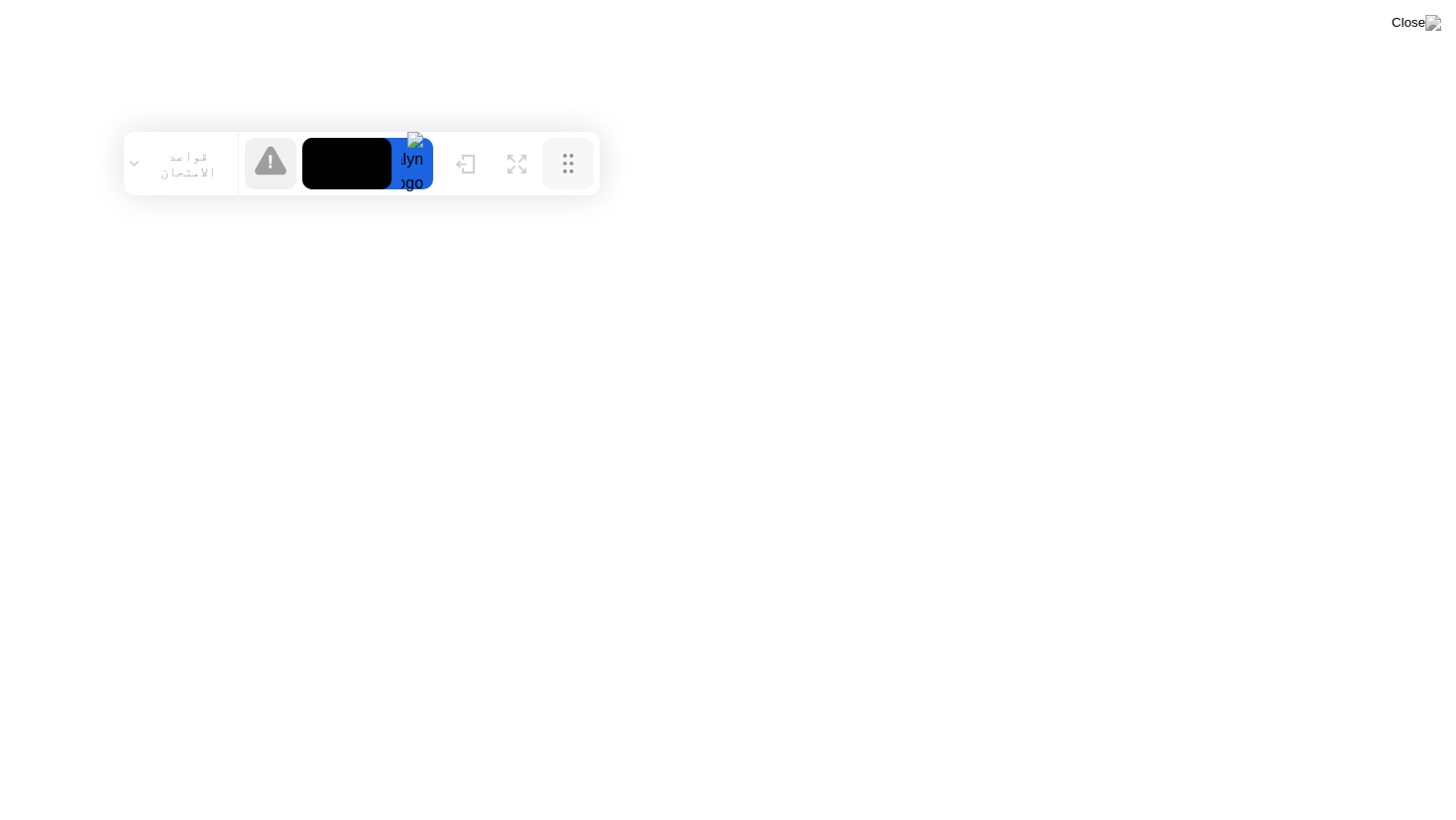 drag, startPoint x: 946, startPoint y: 745, endPoint x: 570, endPoint y: 156, distance: 698.78251 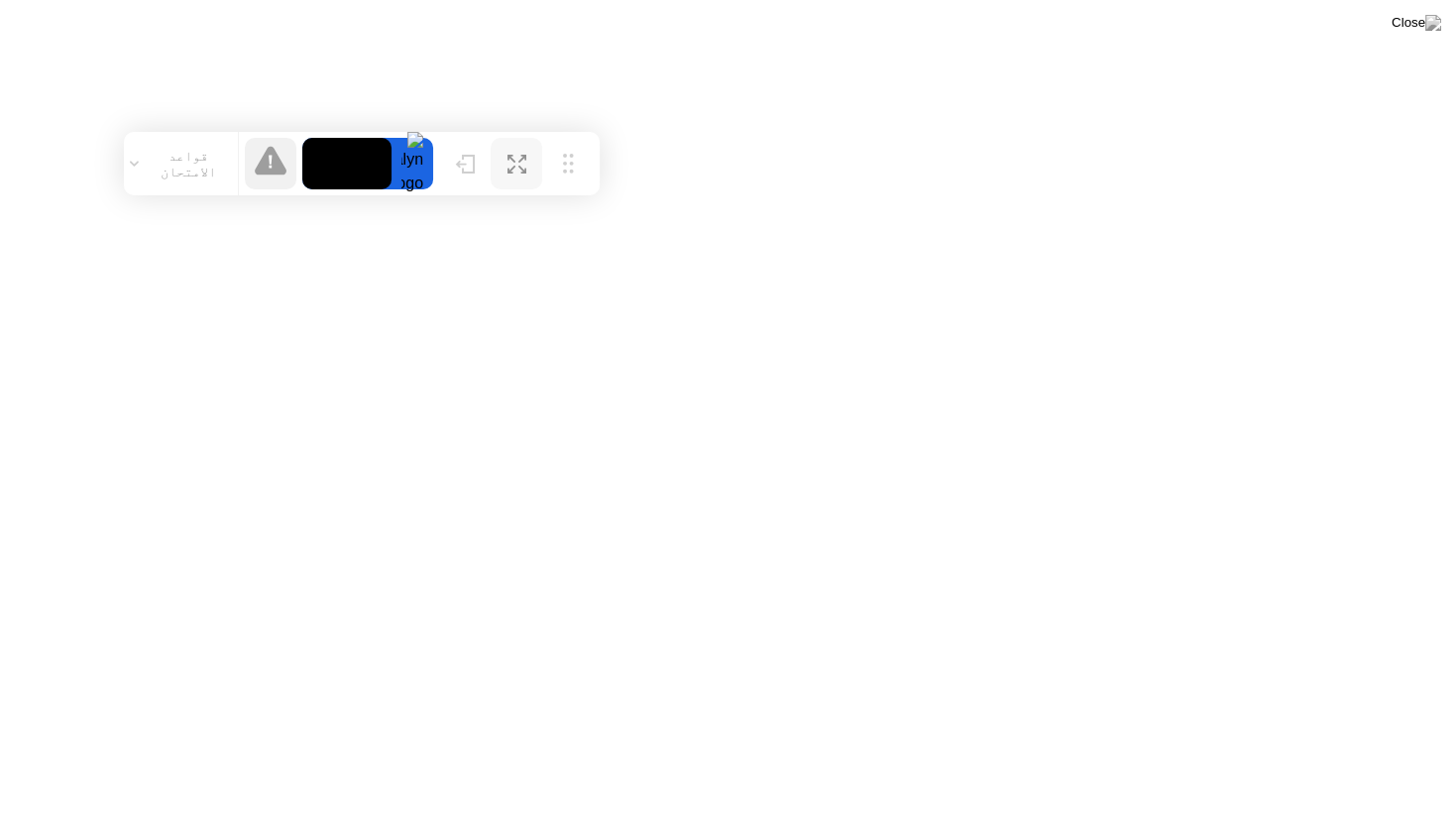 click 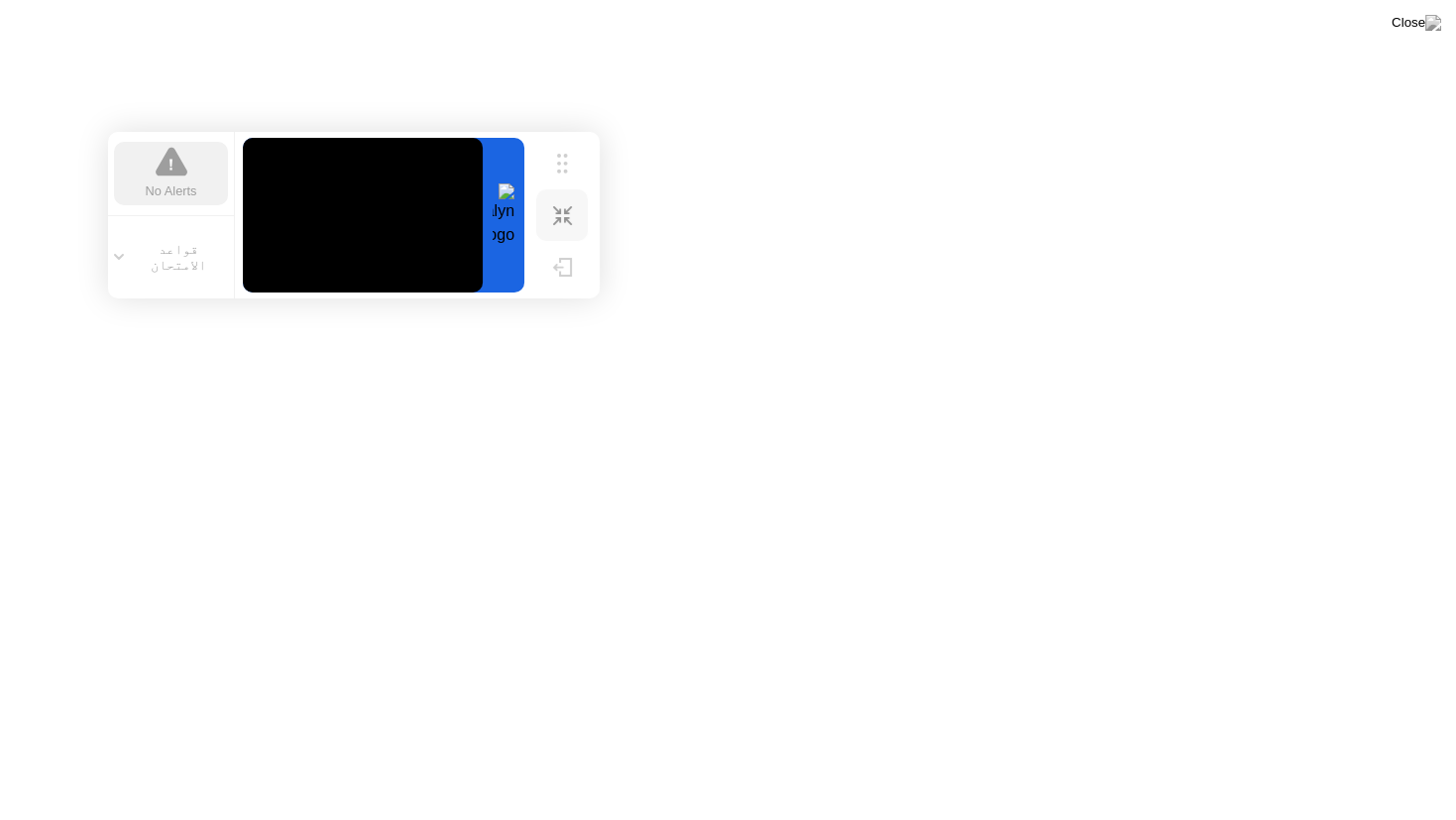 click 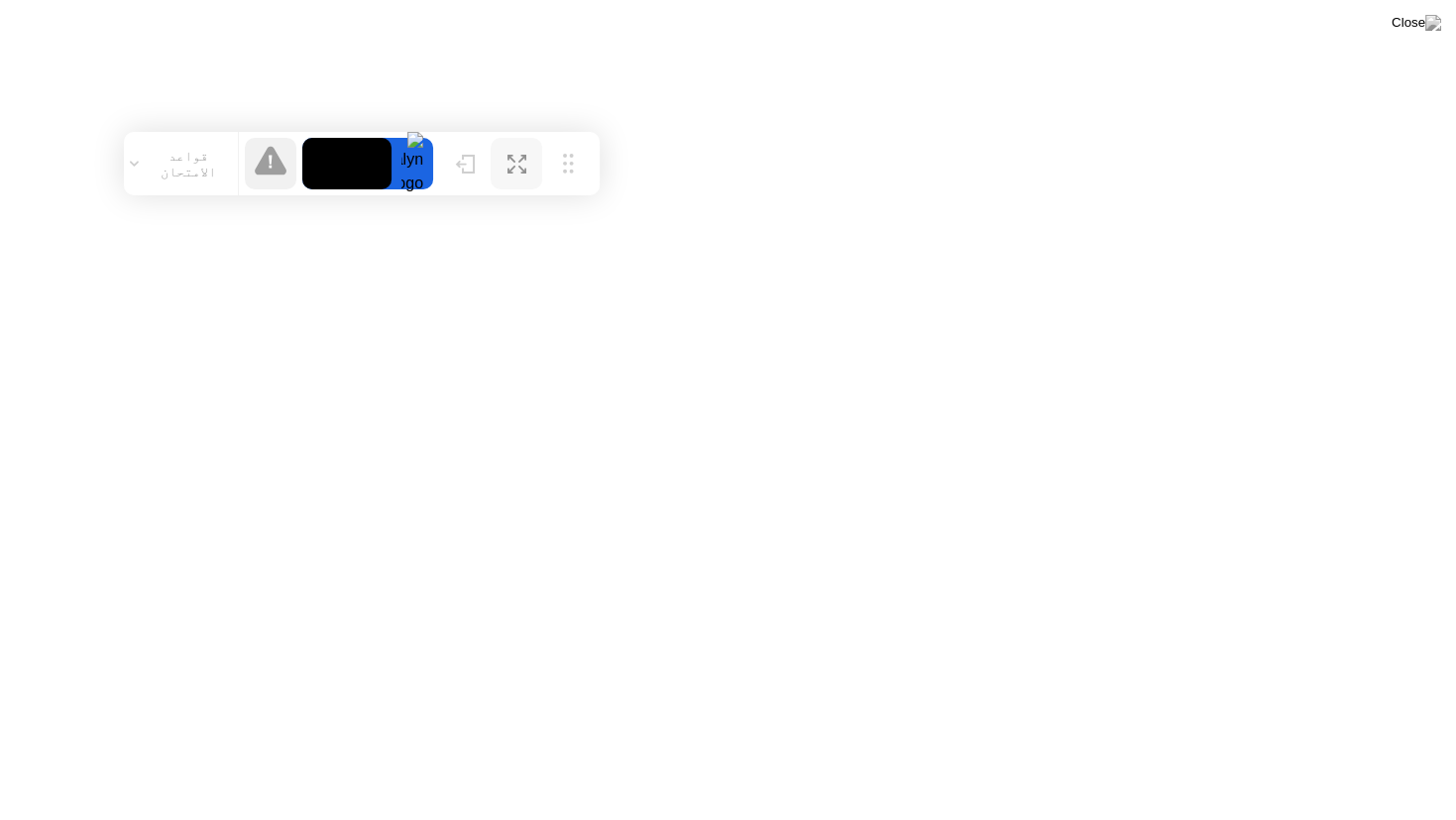 click 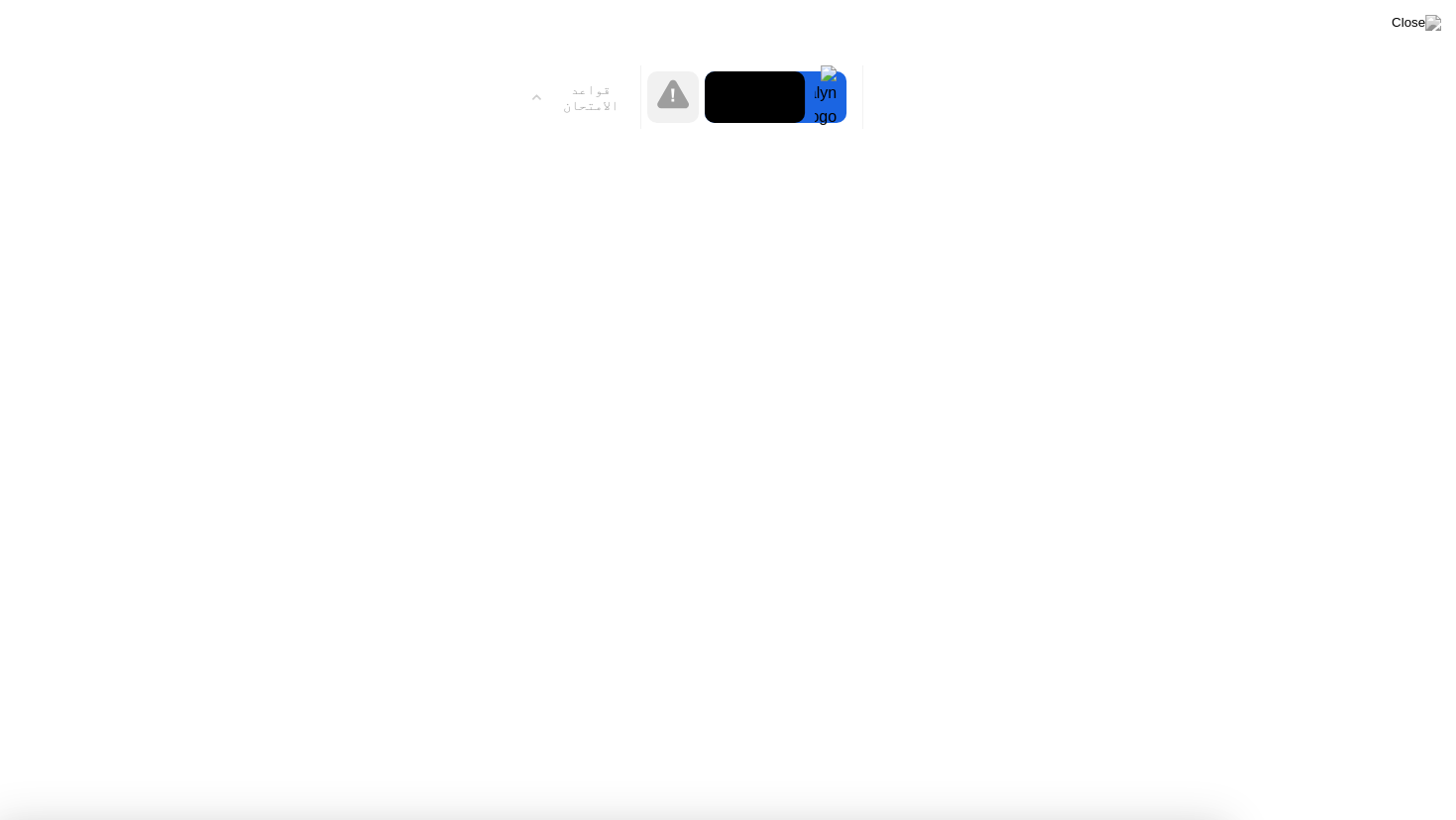 click on "فهمت!" at bounding box center [612, 1467] 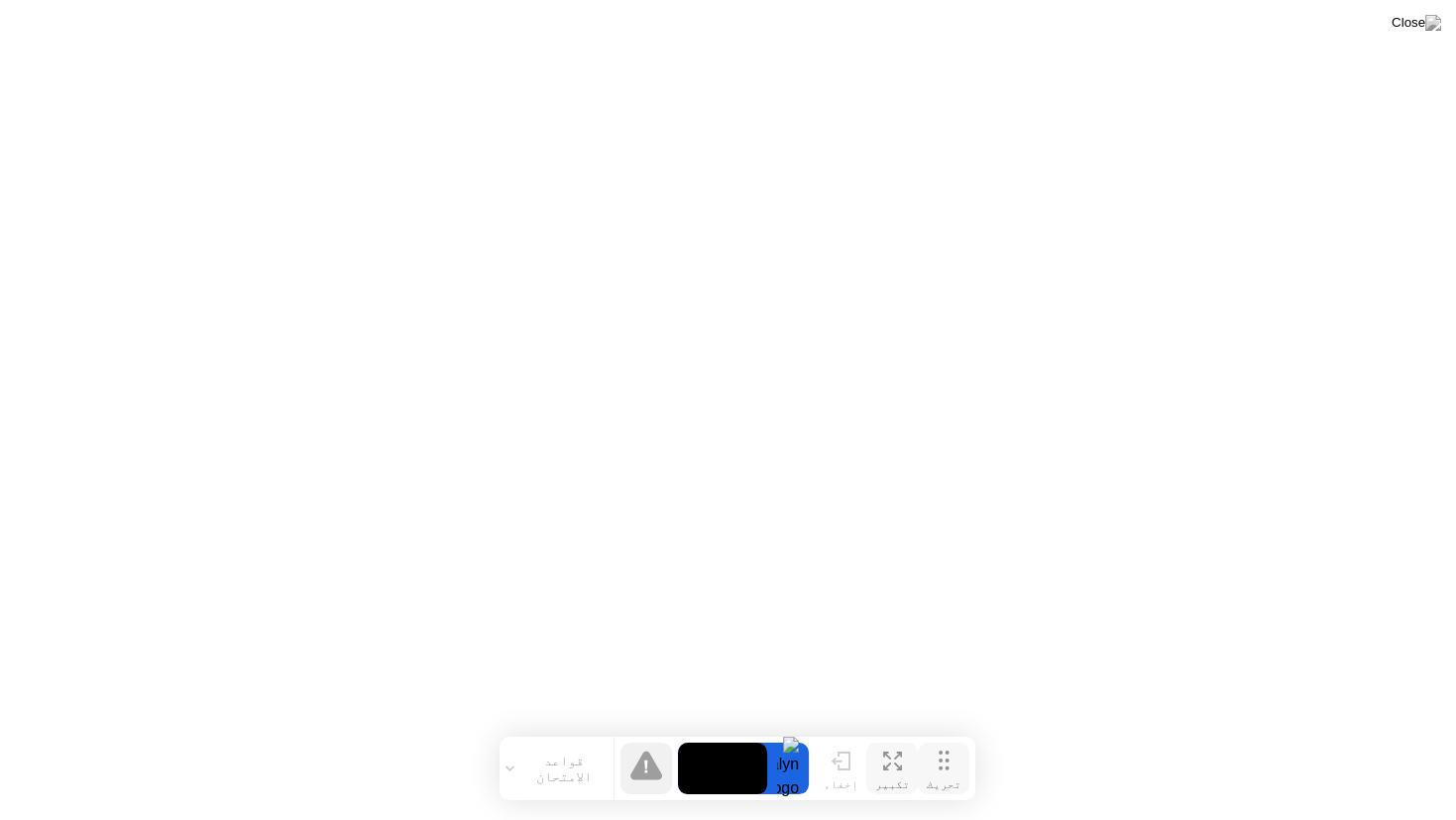 drag, startPoint x: 560, startPoint y: 166, endPoint x: 936, endPoint y: 770, distance: 711.4717 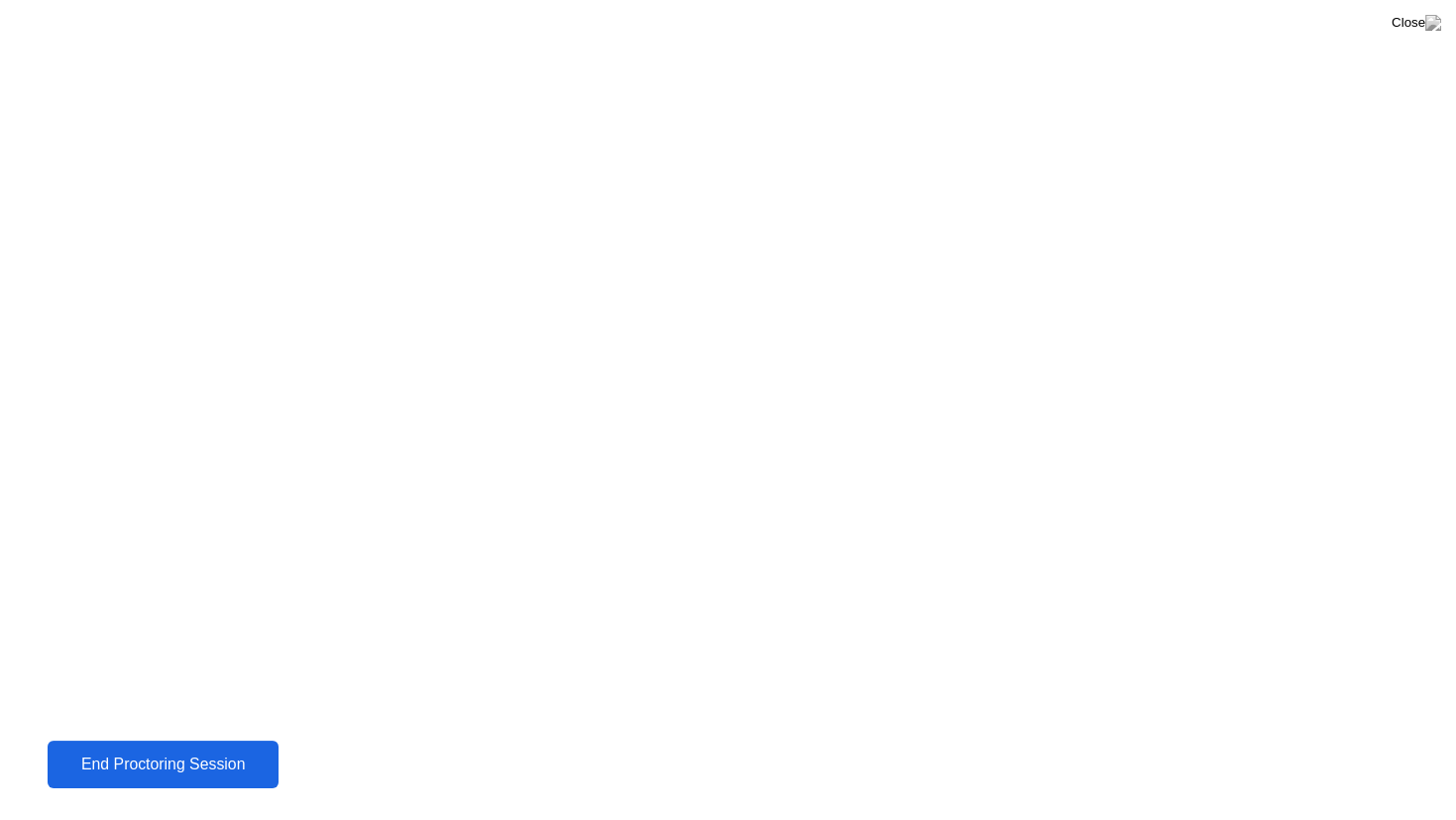 click on "End Proctoring Session" 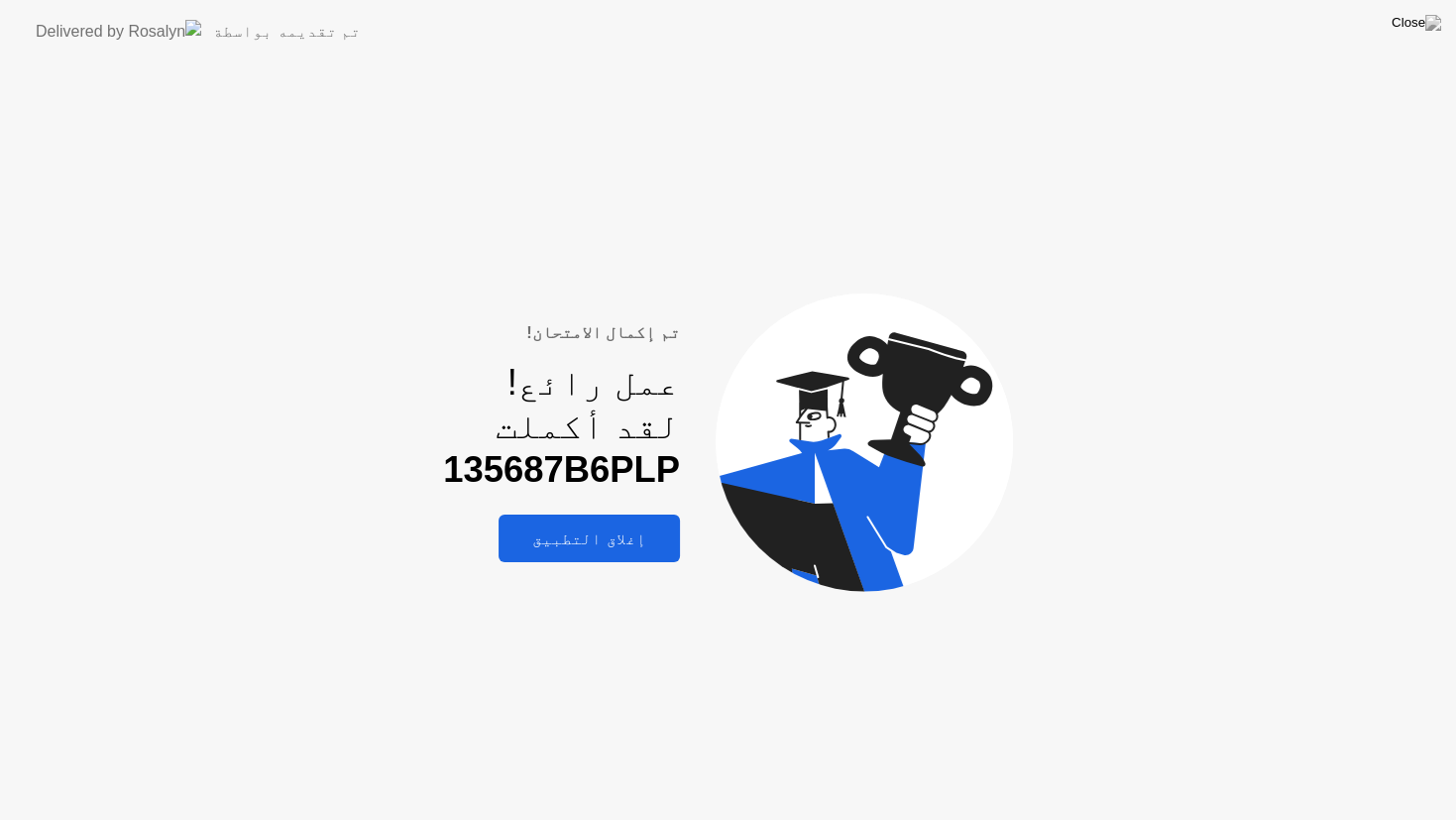 click on "إغلاق التطبيق" 